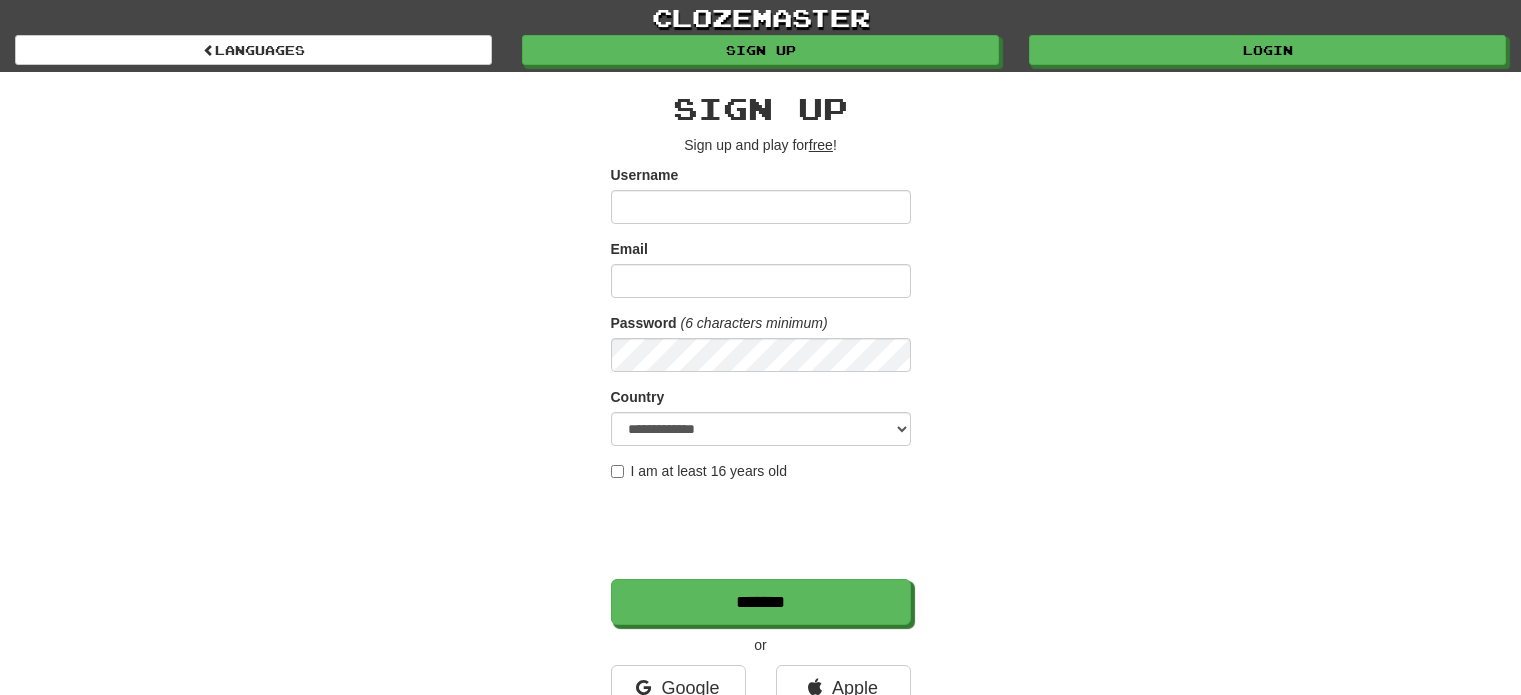 scroll, scrollTop: 0, scrollLeft: 0, axis: both 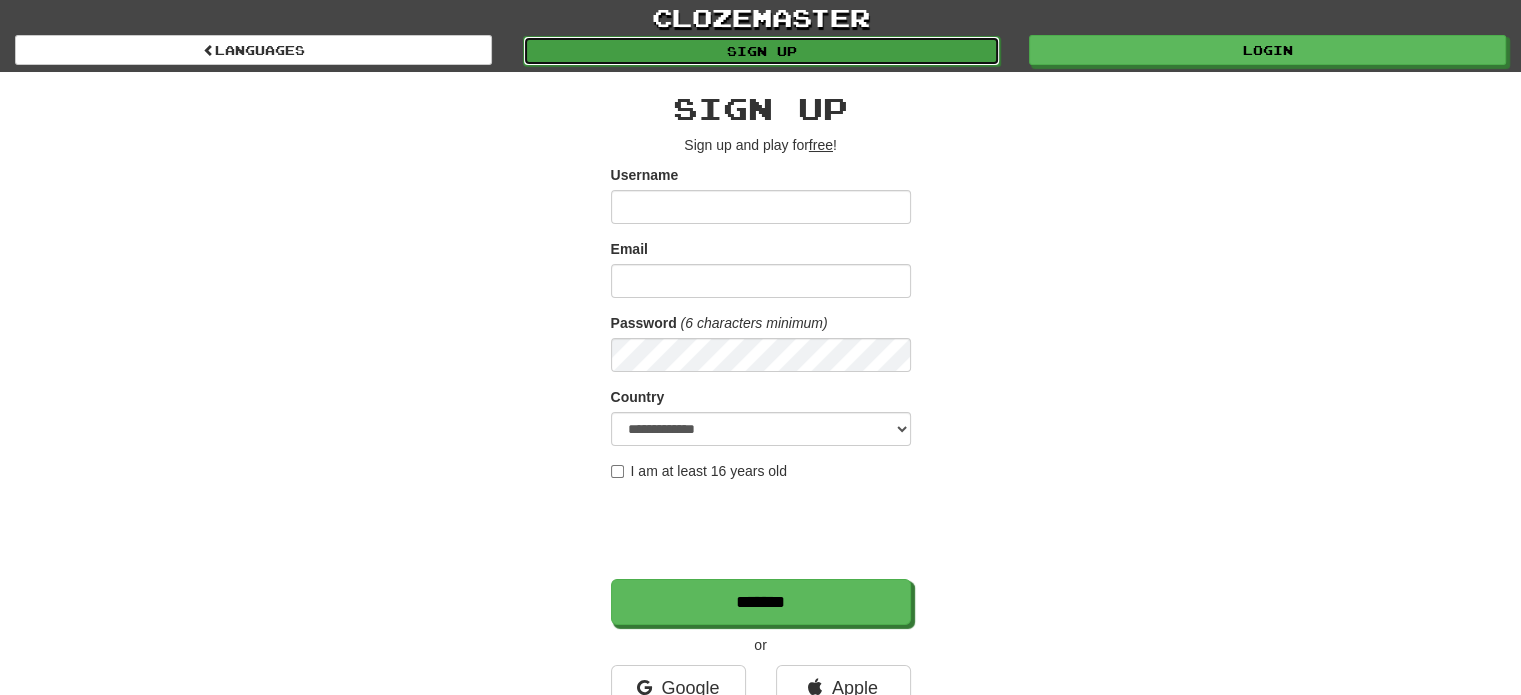 click on "Sign up" at bounding box center (761, 51) 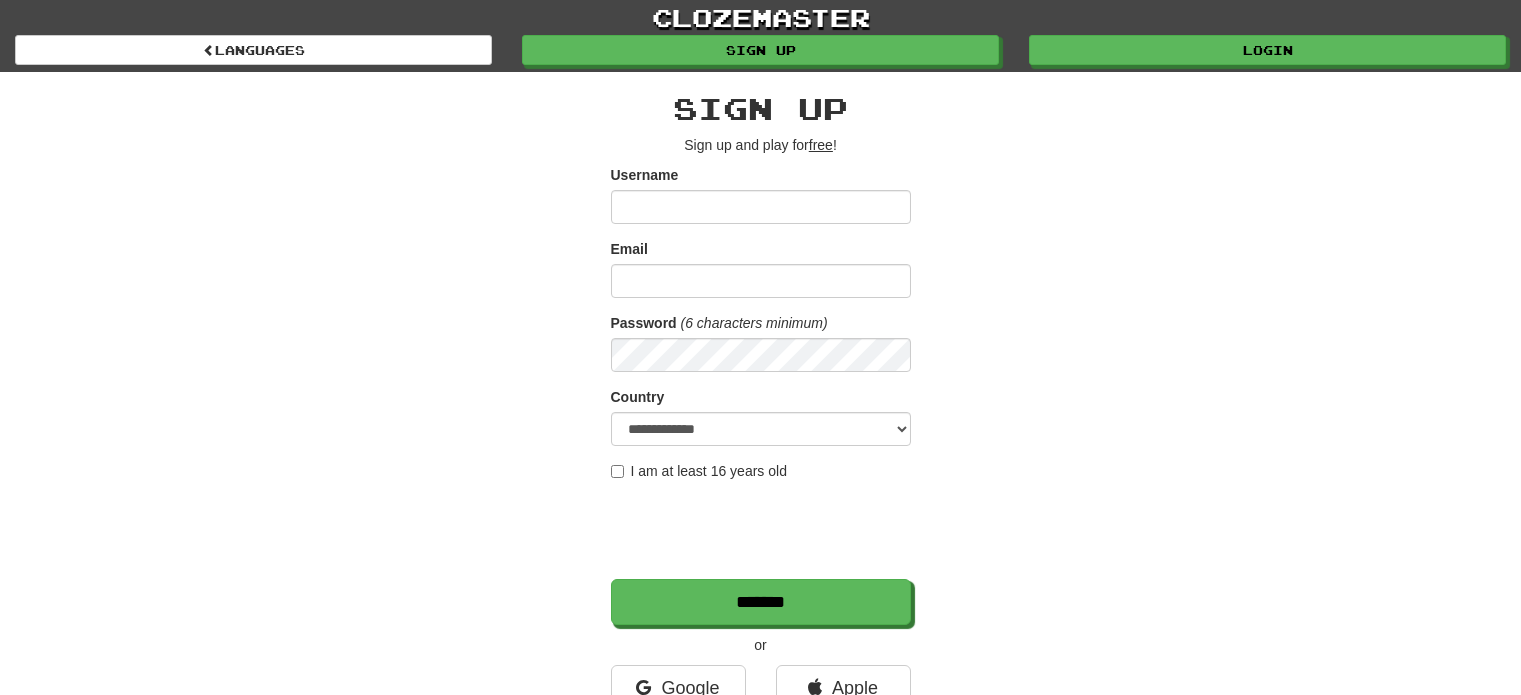 scroll, scrollTop: 0, scrollLeft: 0, axis: both 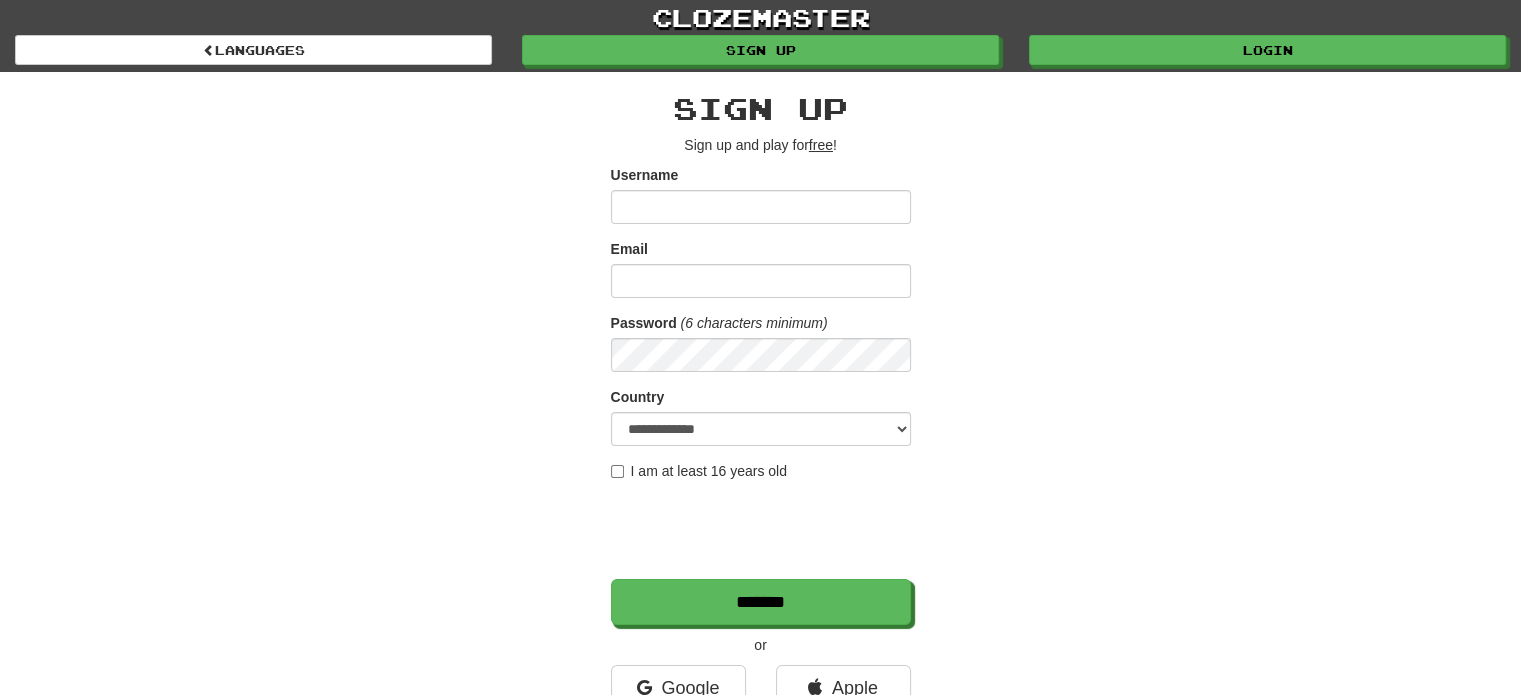 click on "**********" at bounding box center (761, 421) 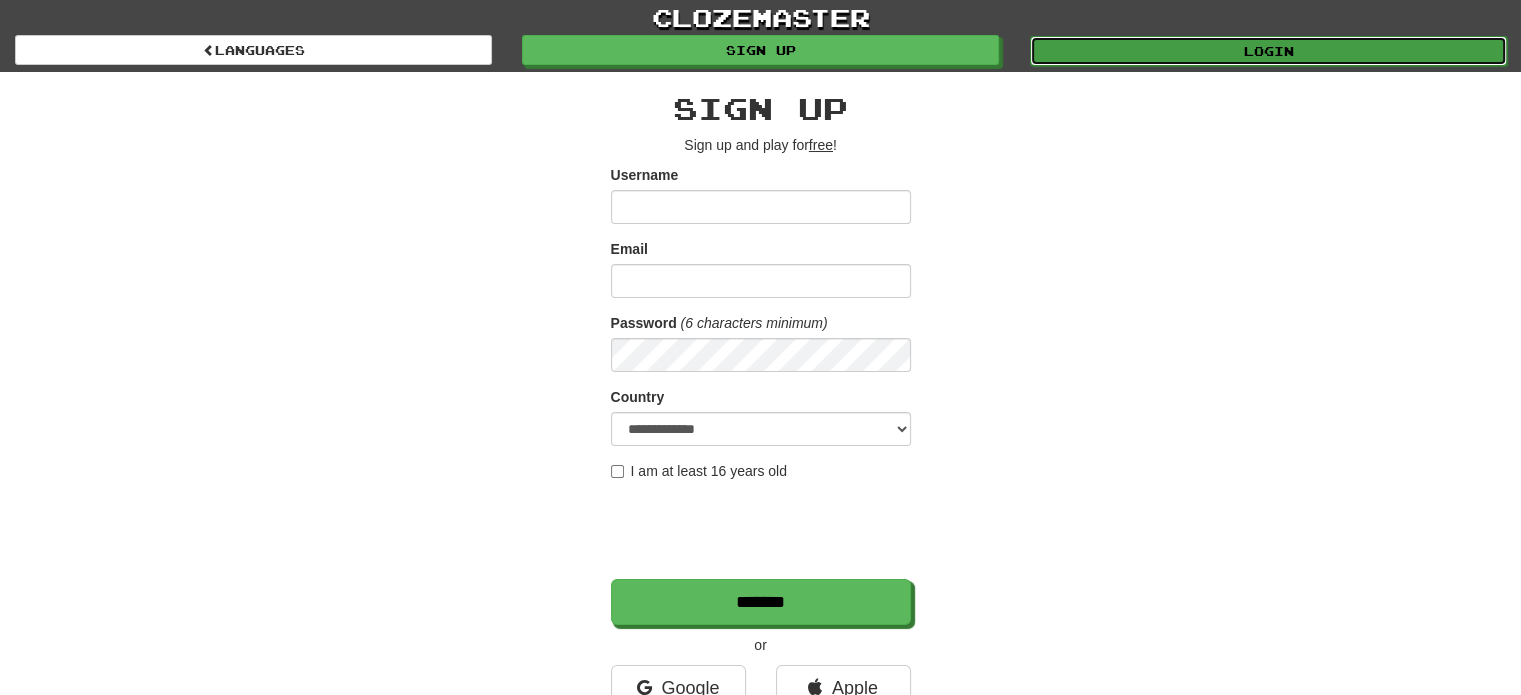 click on "Login" at bounding box center (1268, 51) 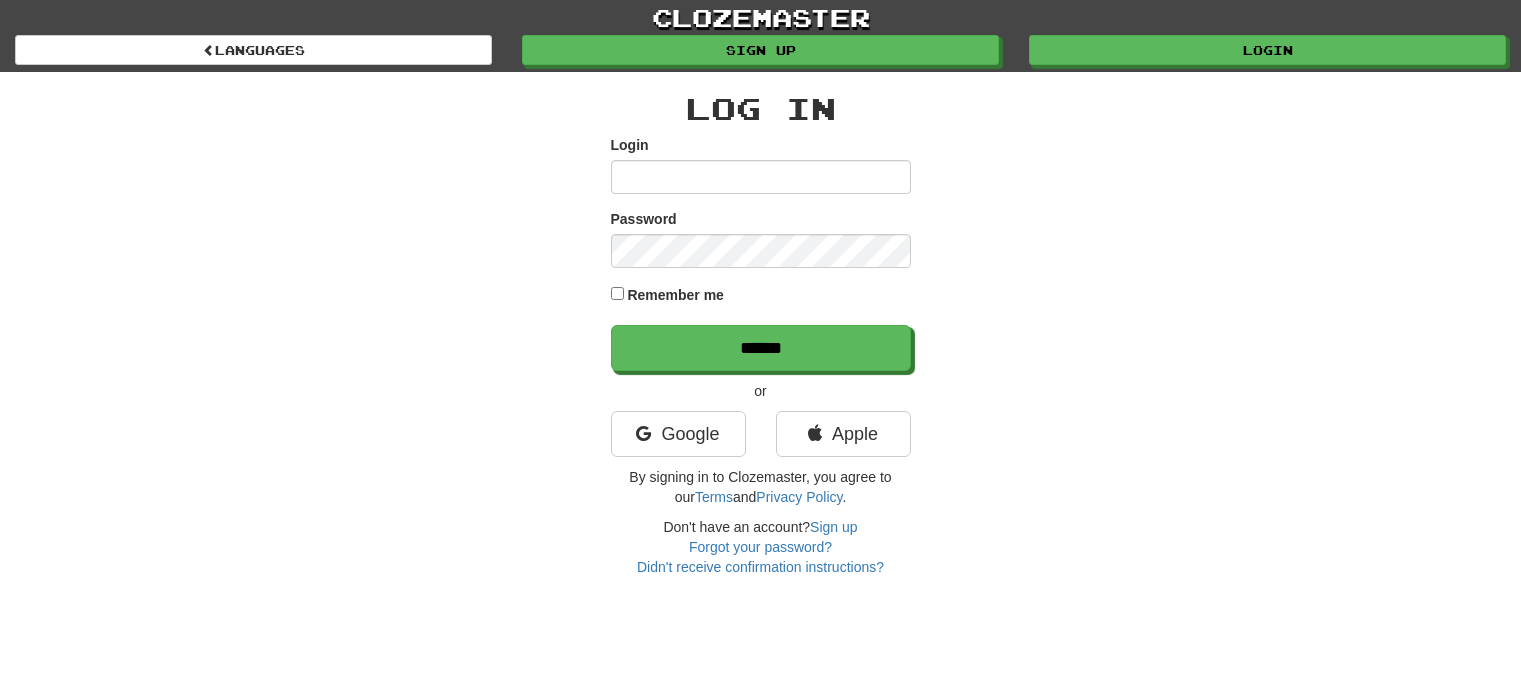 scroll, scrollTop: 0, scrollLeft: 0, axis: both 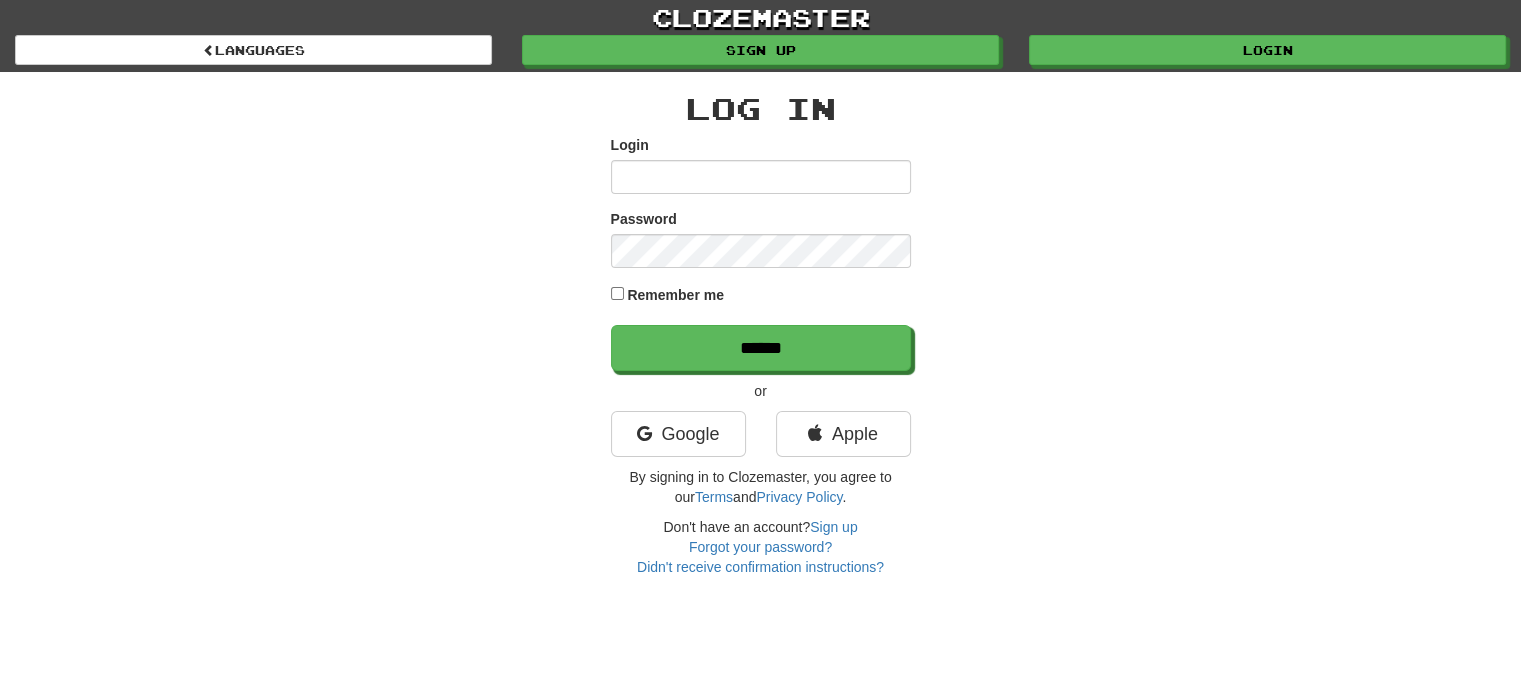 click on "Login" at bounding box center [761, 177] 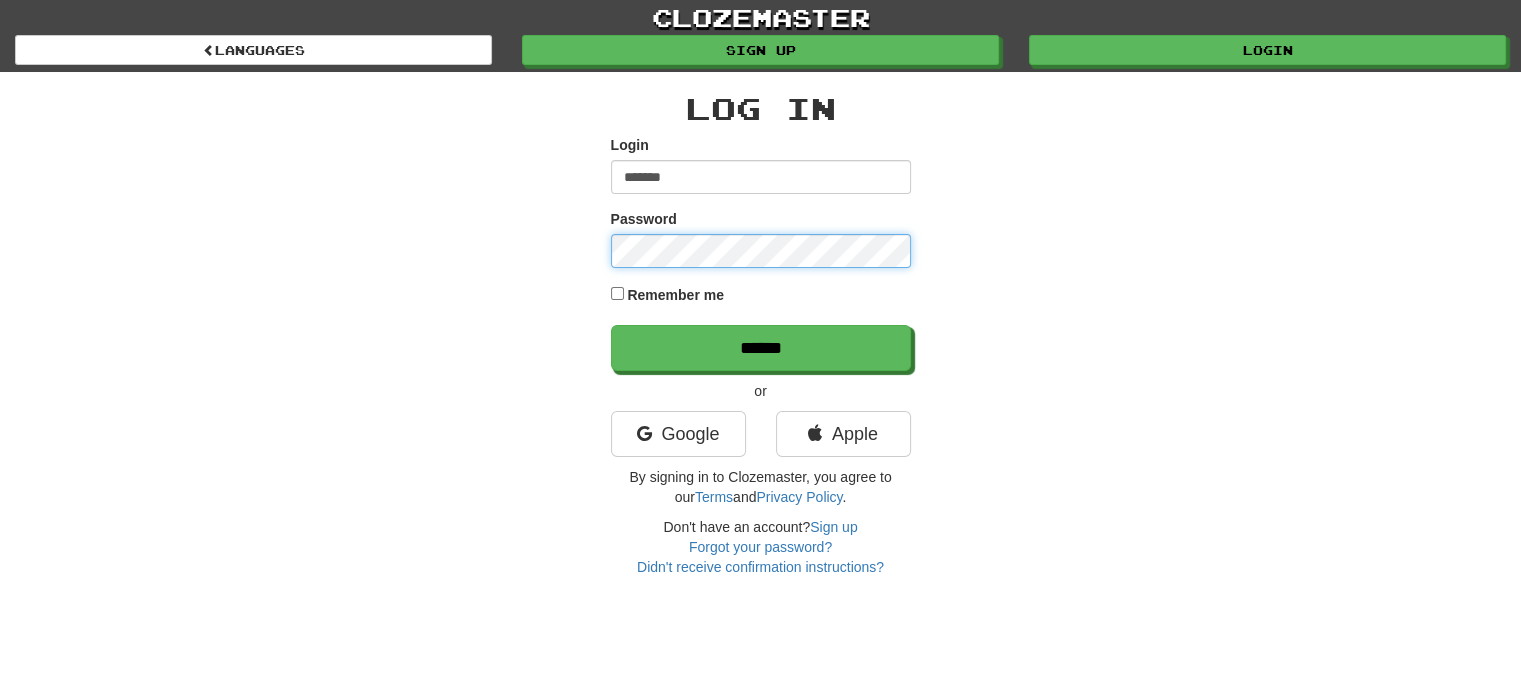 click on "******" at bounding box center (761, 348) 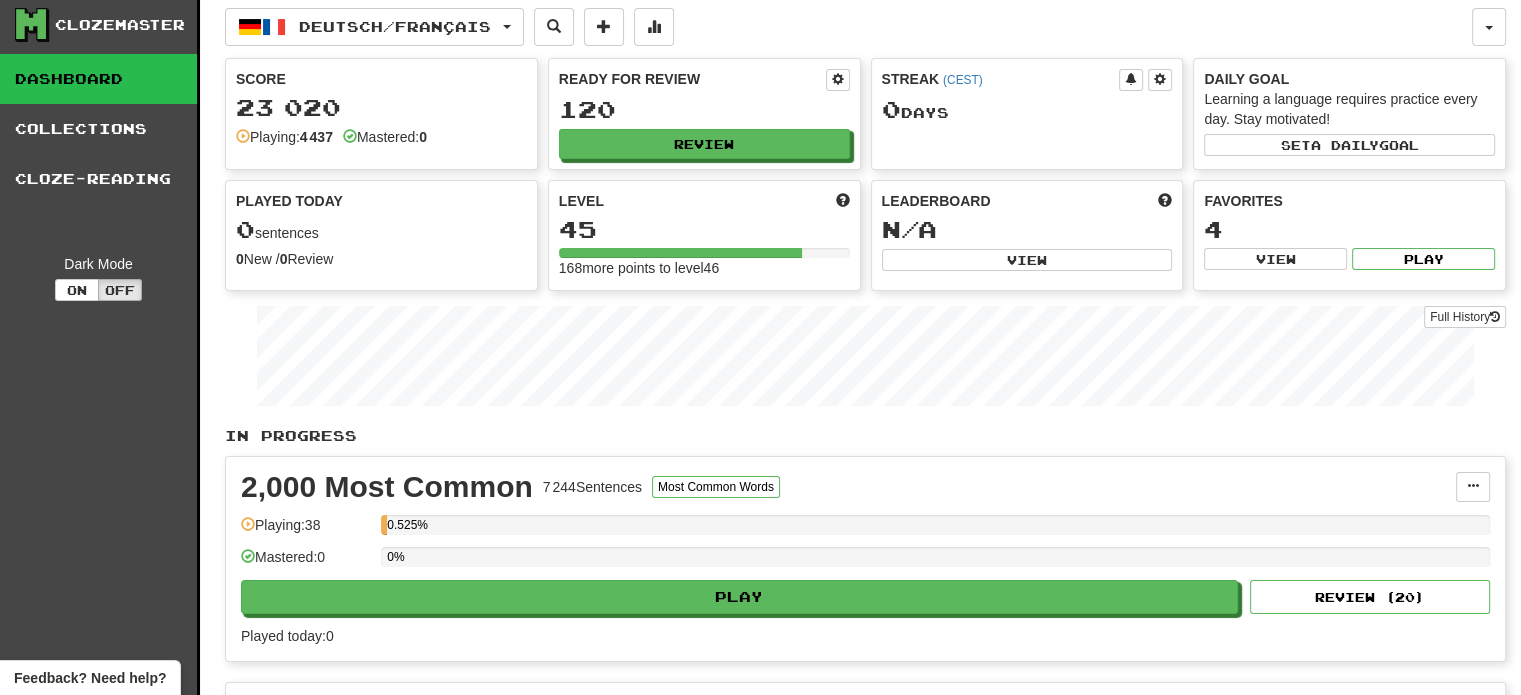 scroll, scrollTop: 0, scrollLeft: 0, axis: both 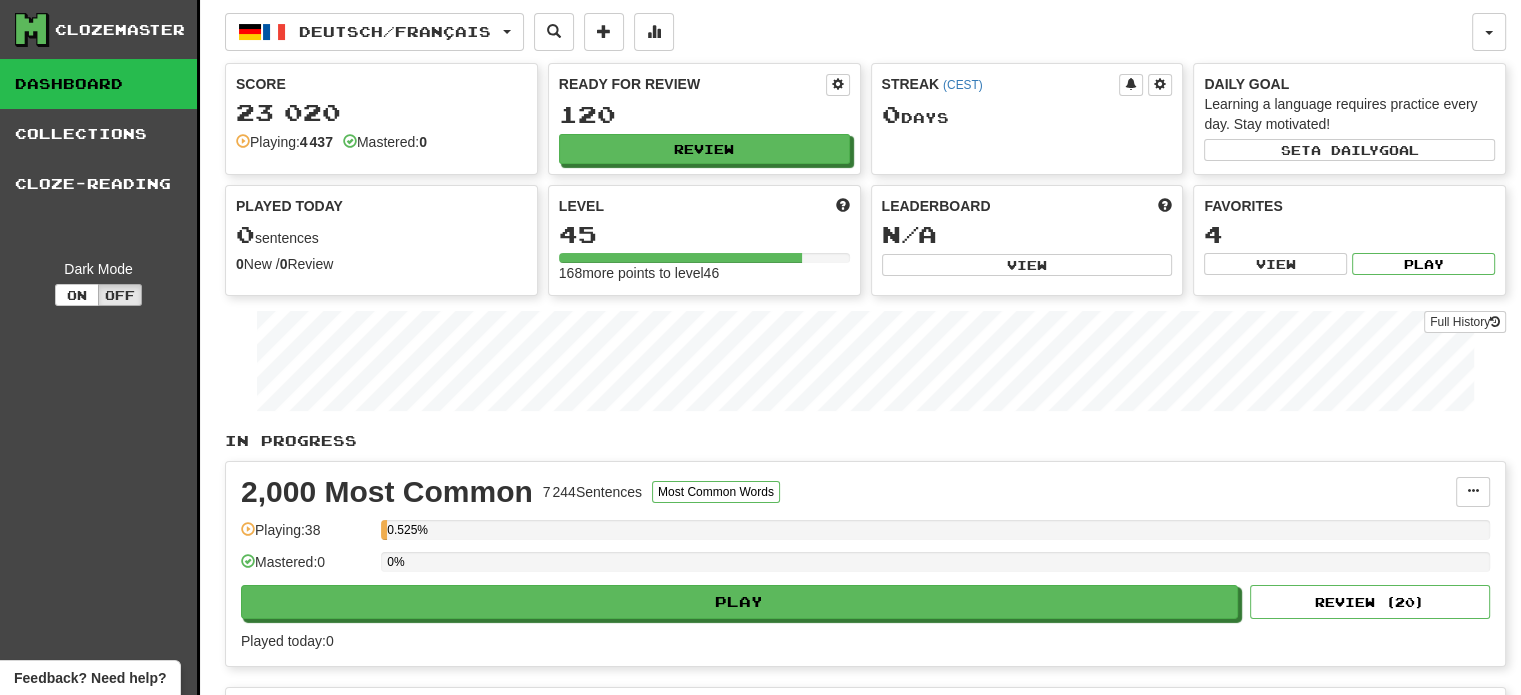 click on "Clozemaster" at bounding box center [120, 30] 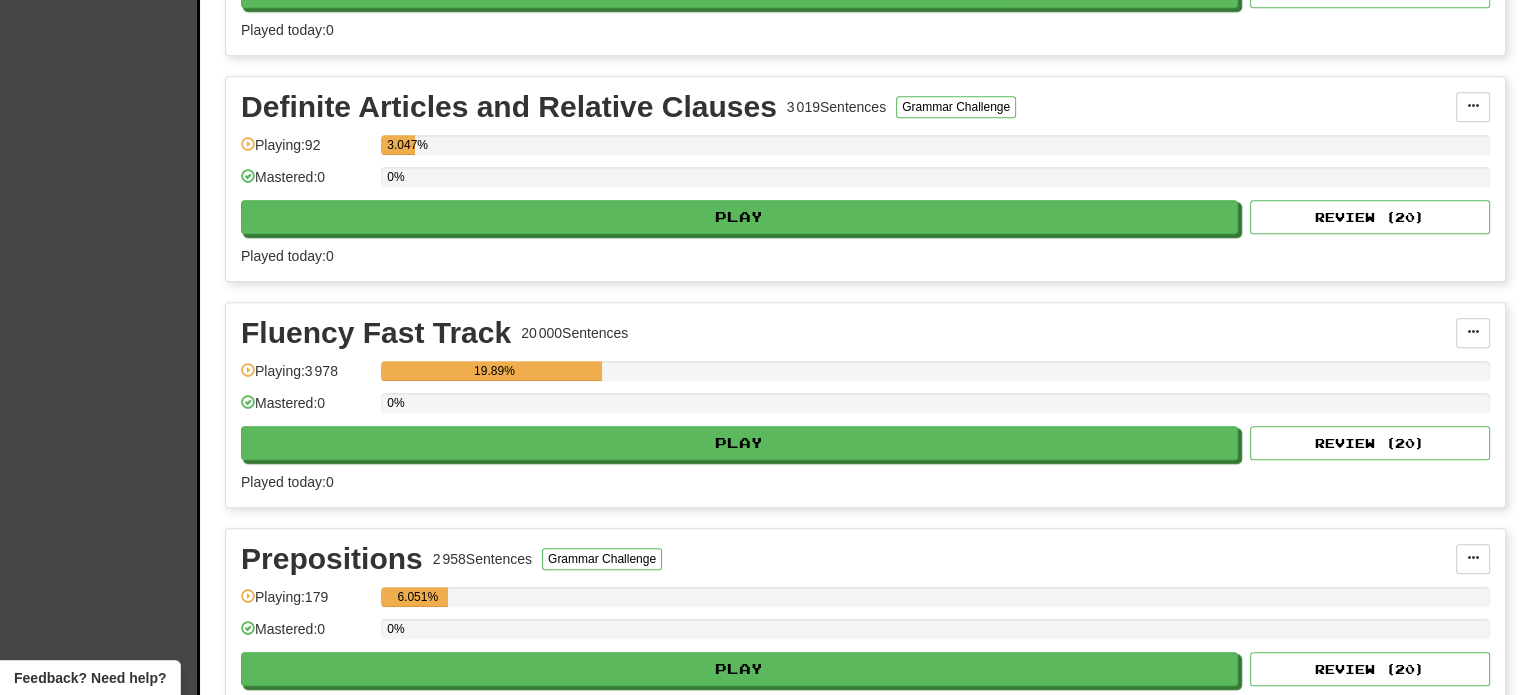 scroll, scrollTop: 0, scrollLeft: 0, axis: both 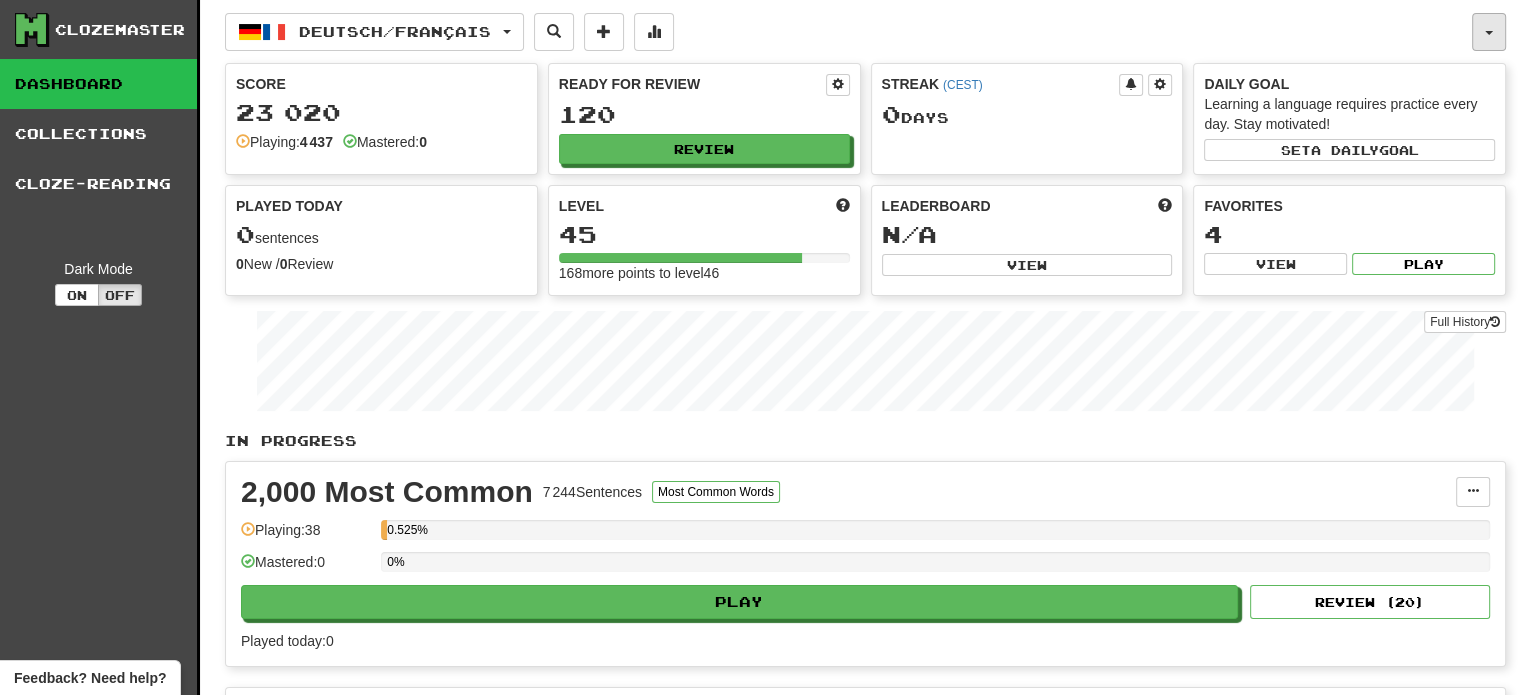 click at bounding box center [1489, 32] 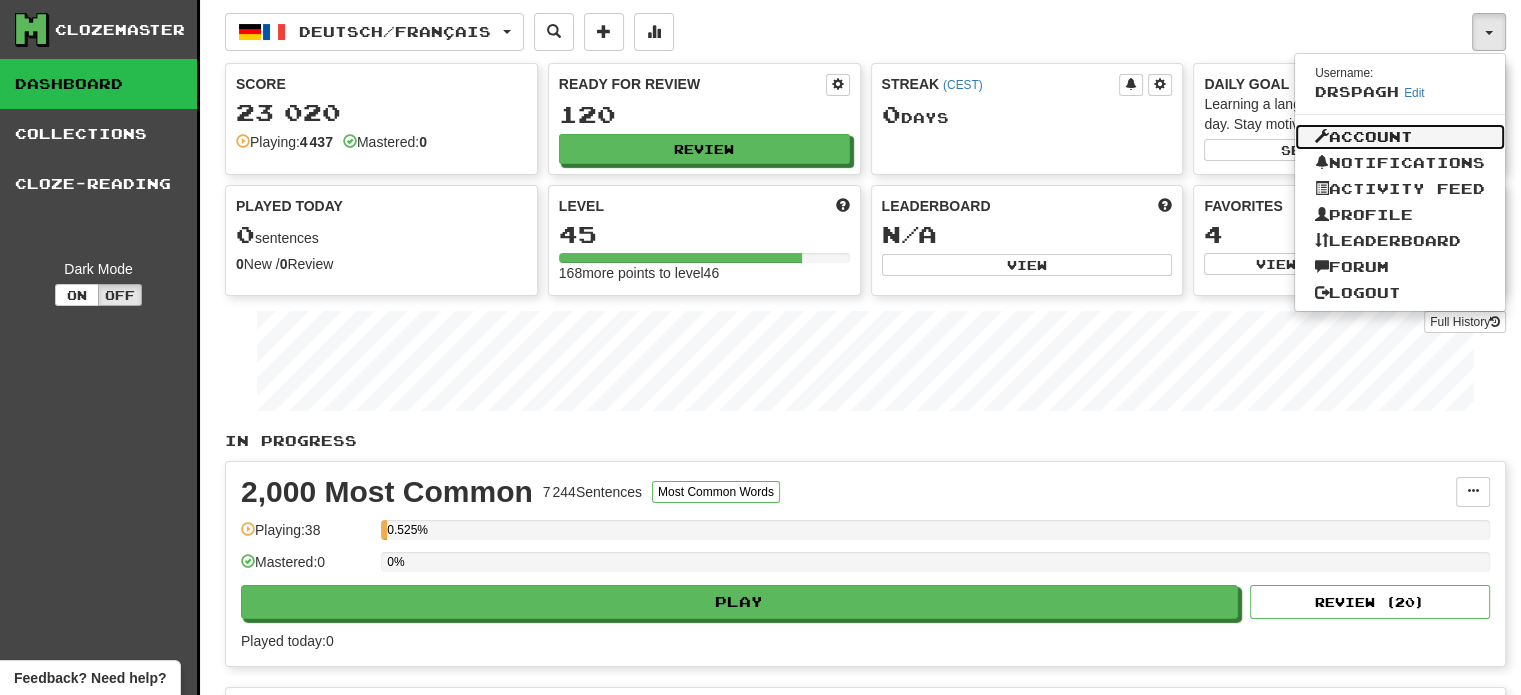 click on "Account" at bounding box center (1400, 137) 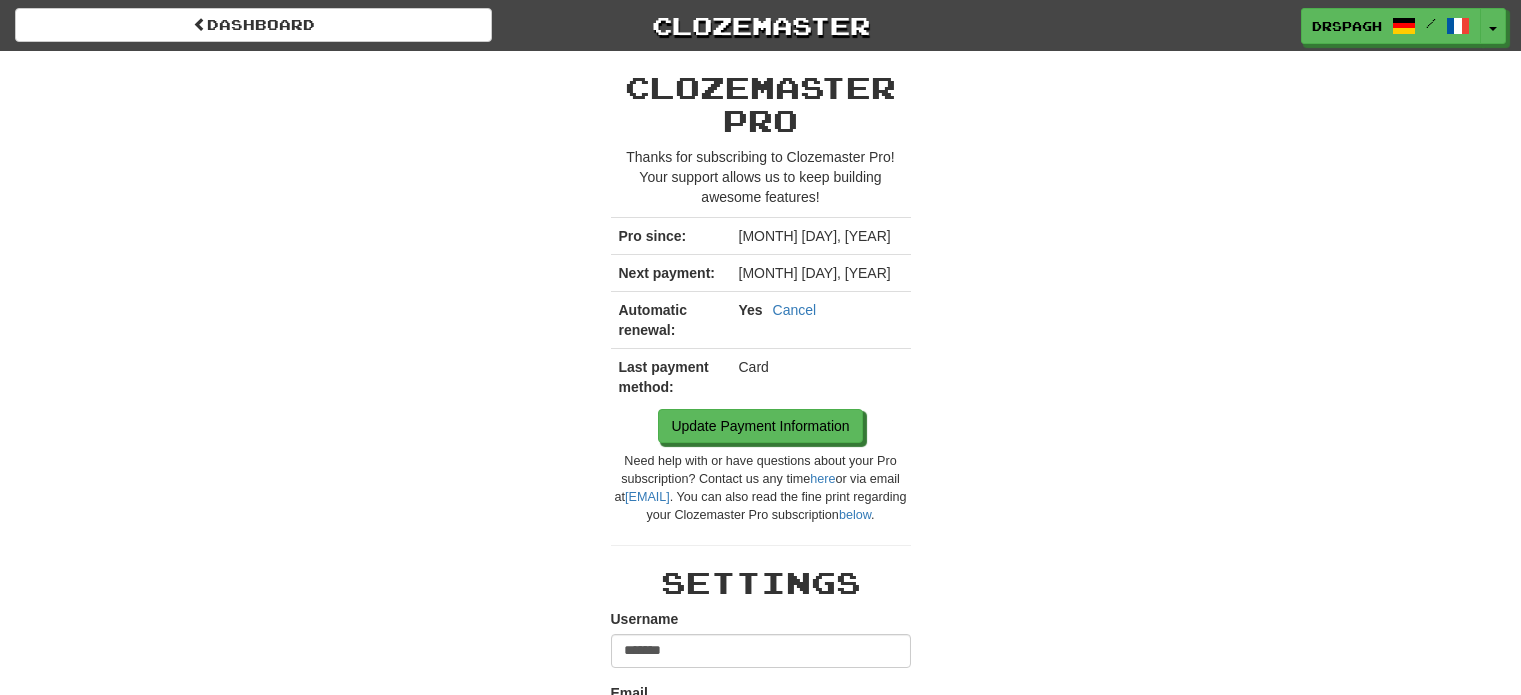 scroll, scrollTop: 0, scrollLeft: 0, axis: both 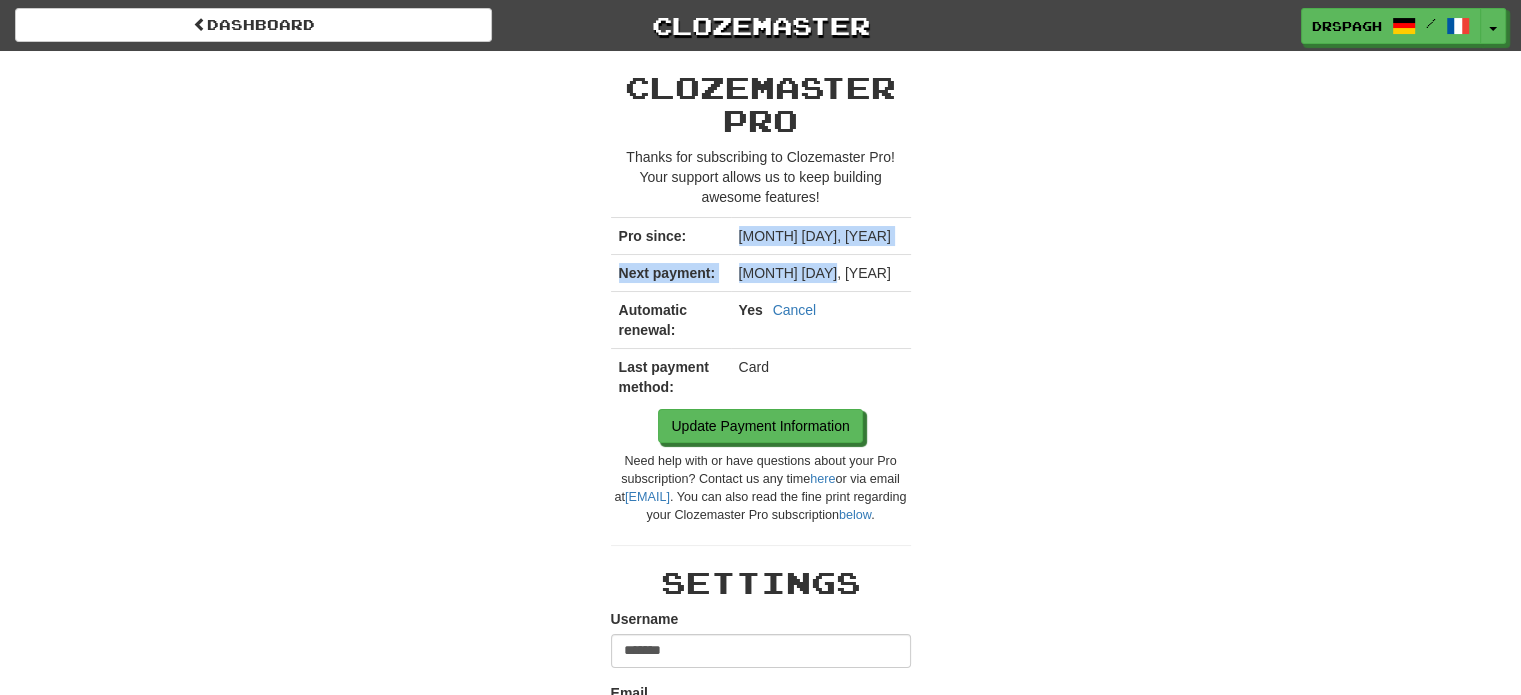 drag, startPoint x: 832, startPoint y: 269, endPoint x: 730, endPoint y: 233, distance: 108.16654 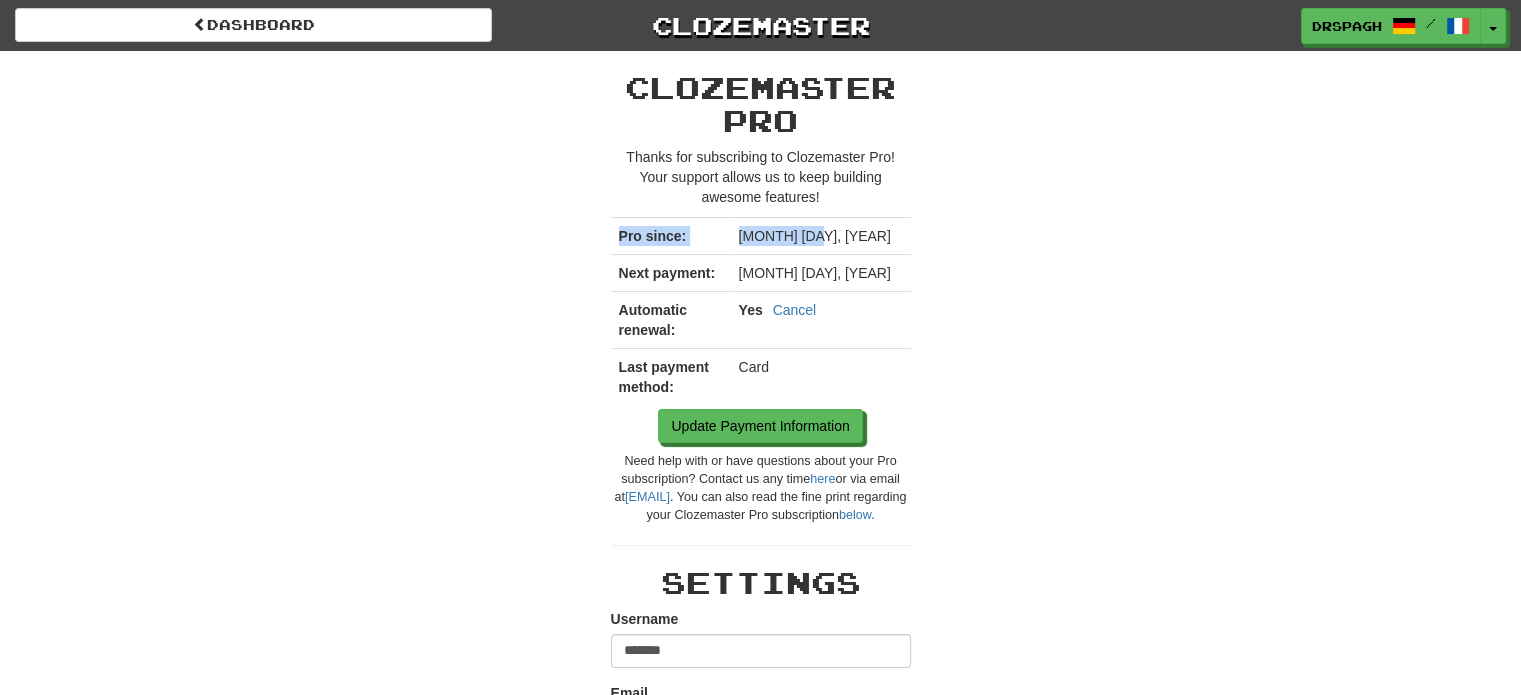 drag, startPoint x: 619, startPoint y: 229, endPoint x: 805, endPoint y: 231, distance: 186.01076 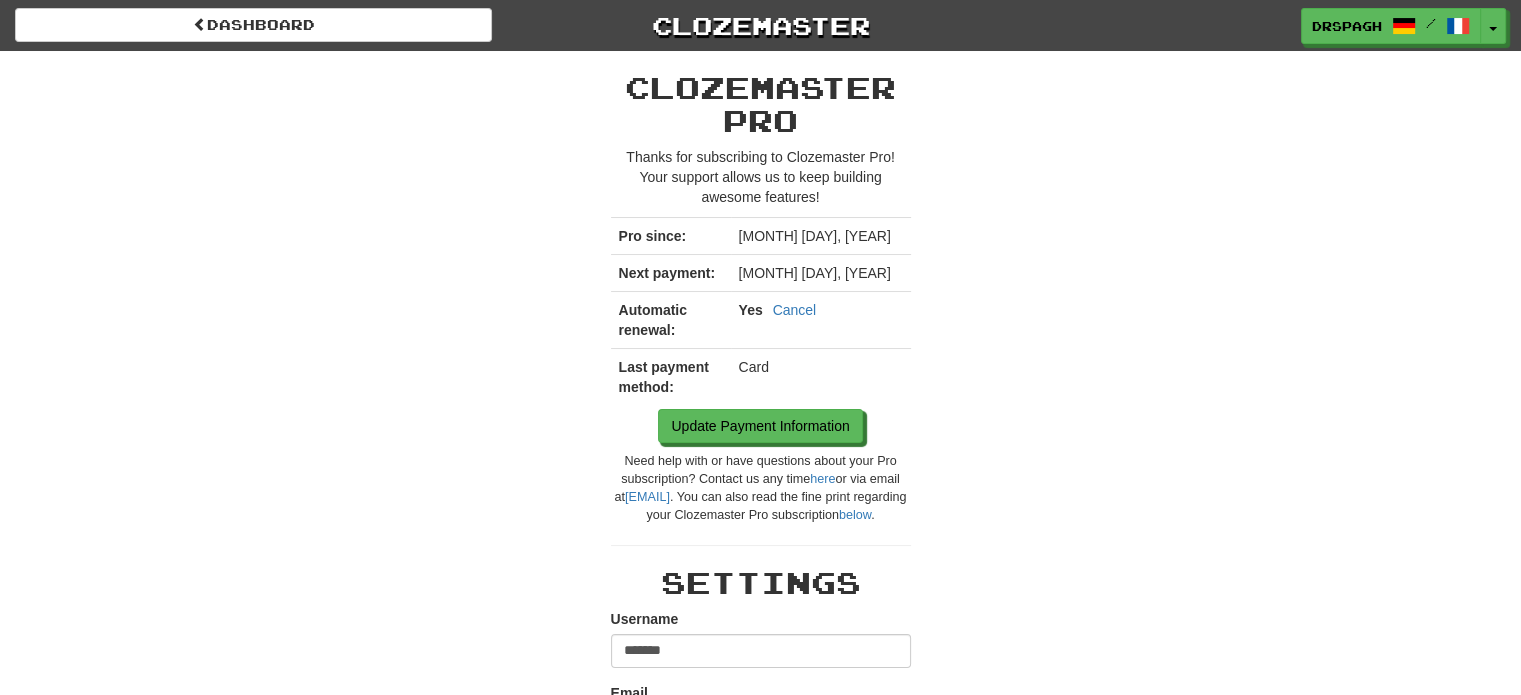 click on "[MONTH] [DAY], [YEAR]" at bounding box center [821, 236] 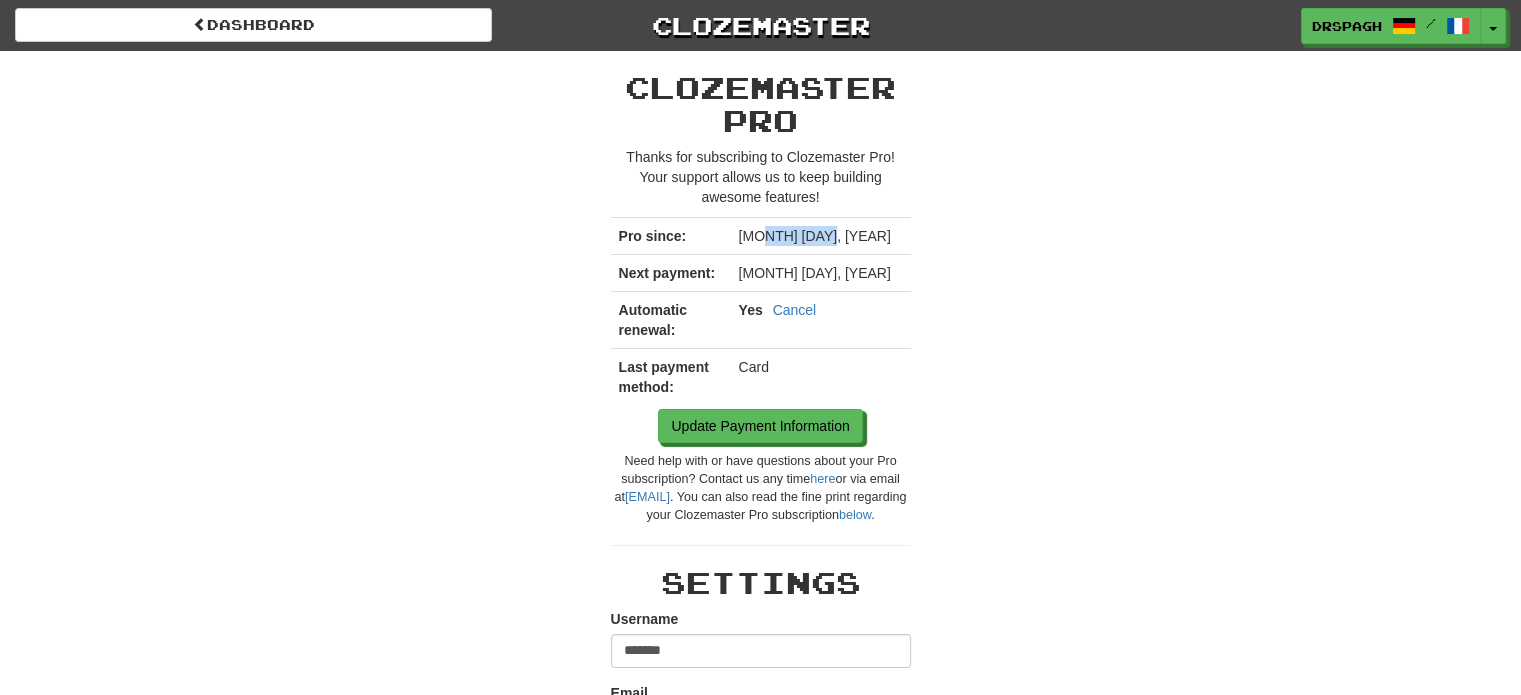 drag, startPoint x: 794, startPoint y: 233, endPoint x: 759, endPoint y: 231, distance: 35.057095 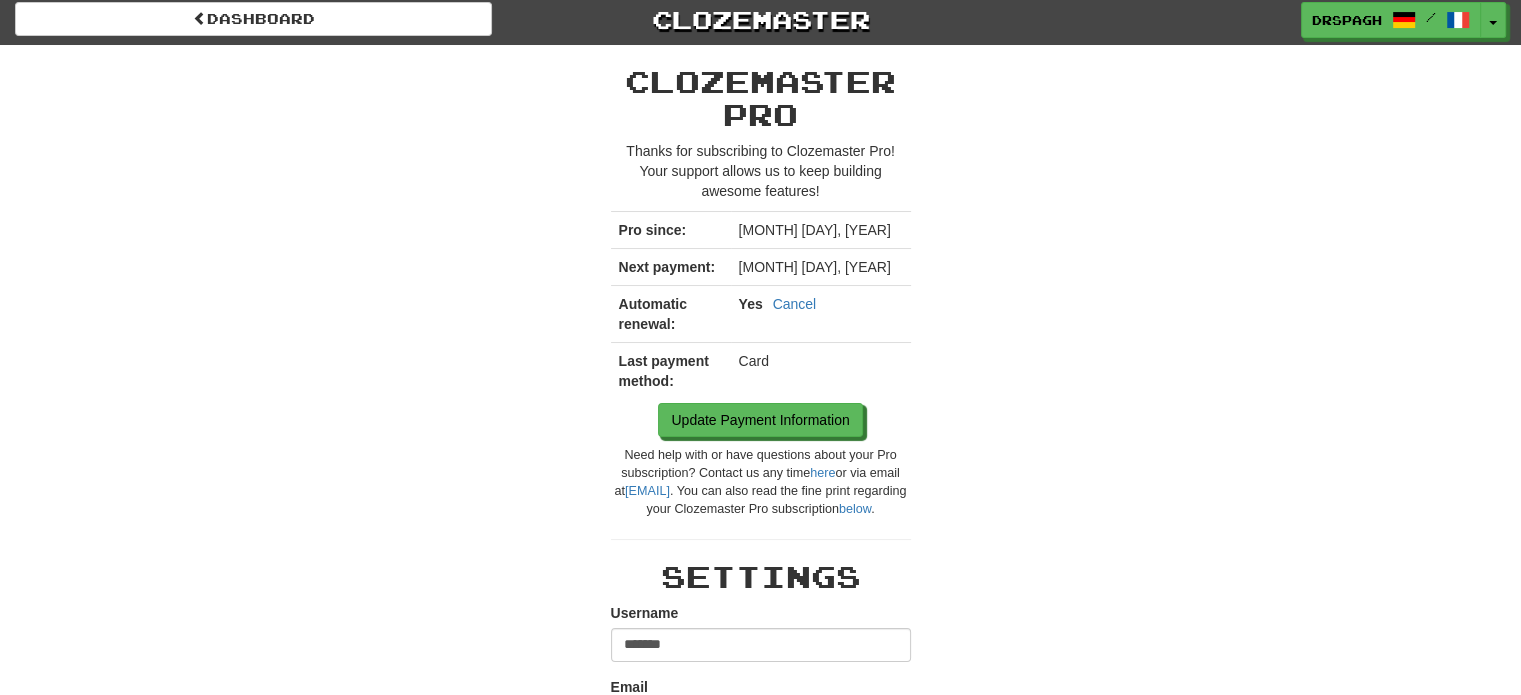 scroll, scrollTop: 0, scrollLeft: 0, axis: both 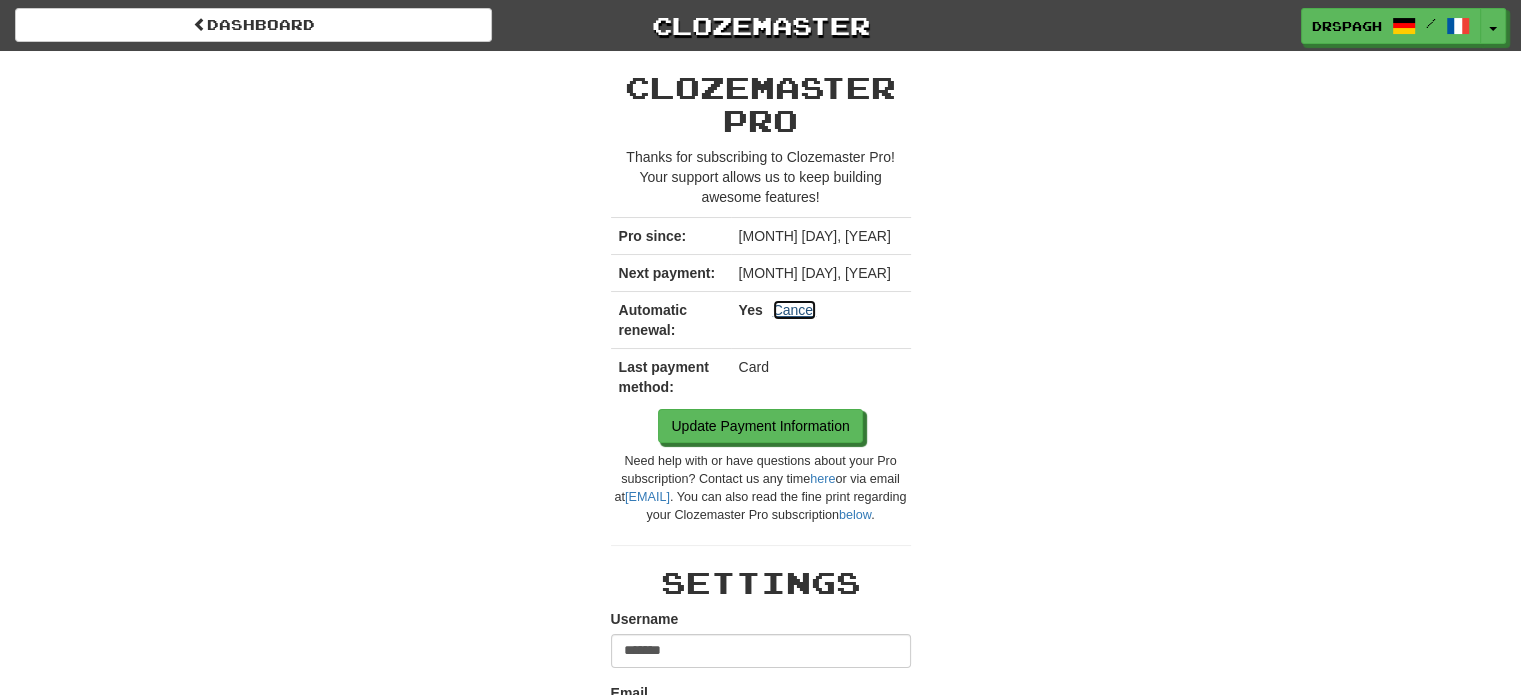 click on "Cancel" at bounding box center (795, 310) 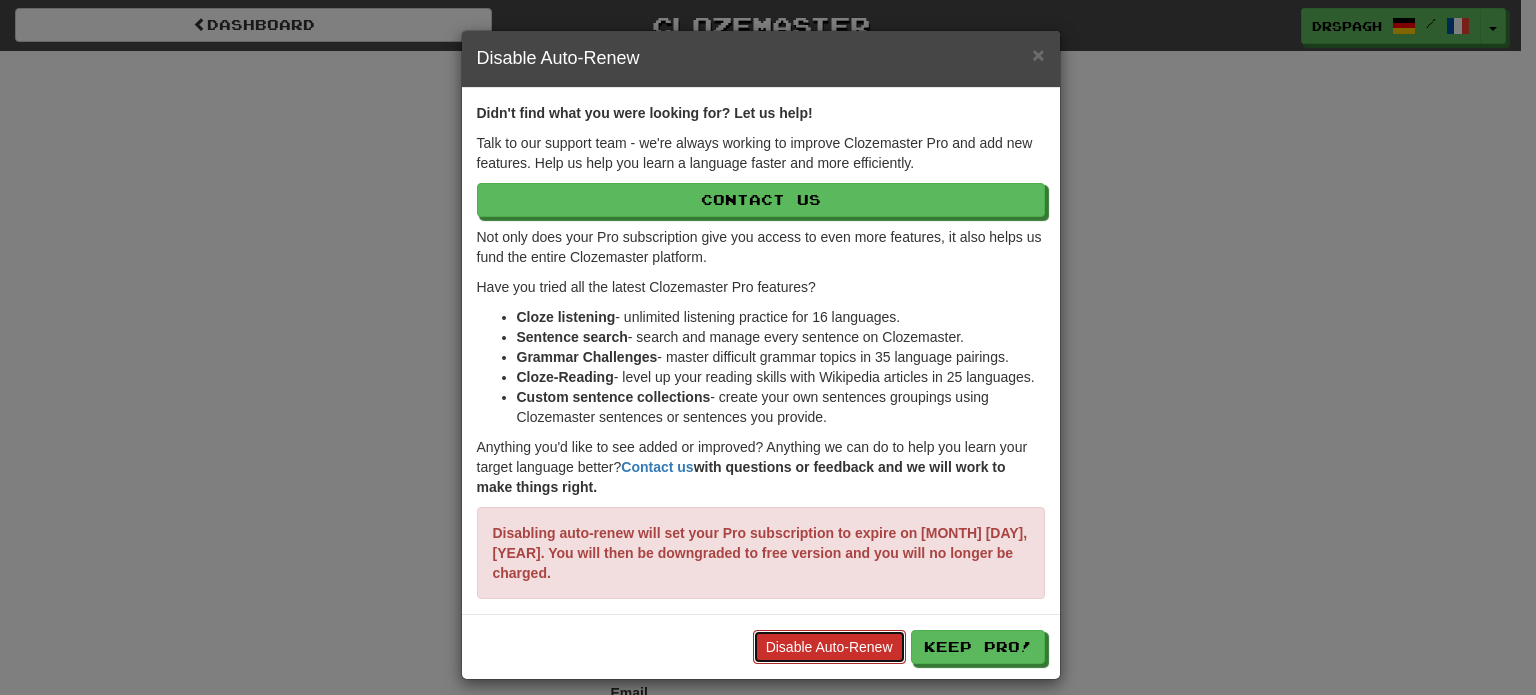 click on "Disable Auto-Renew" at bounding box center (829, 647) 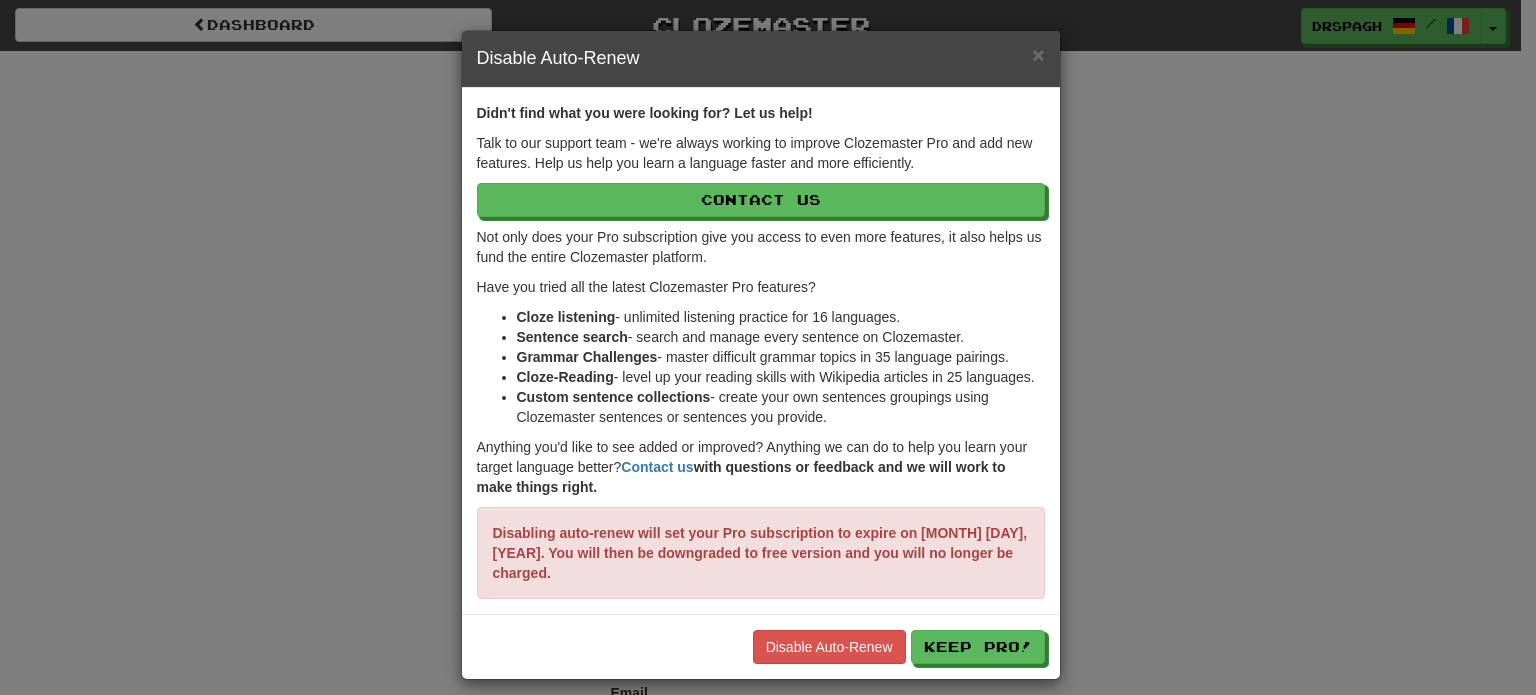 click on "Disable Auto-Renew" at bounding box center (761, 59) 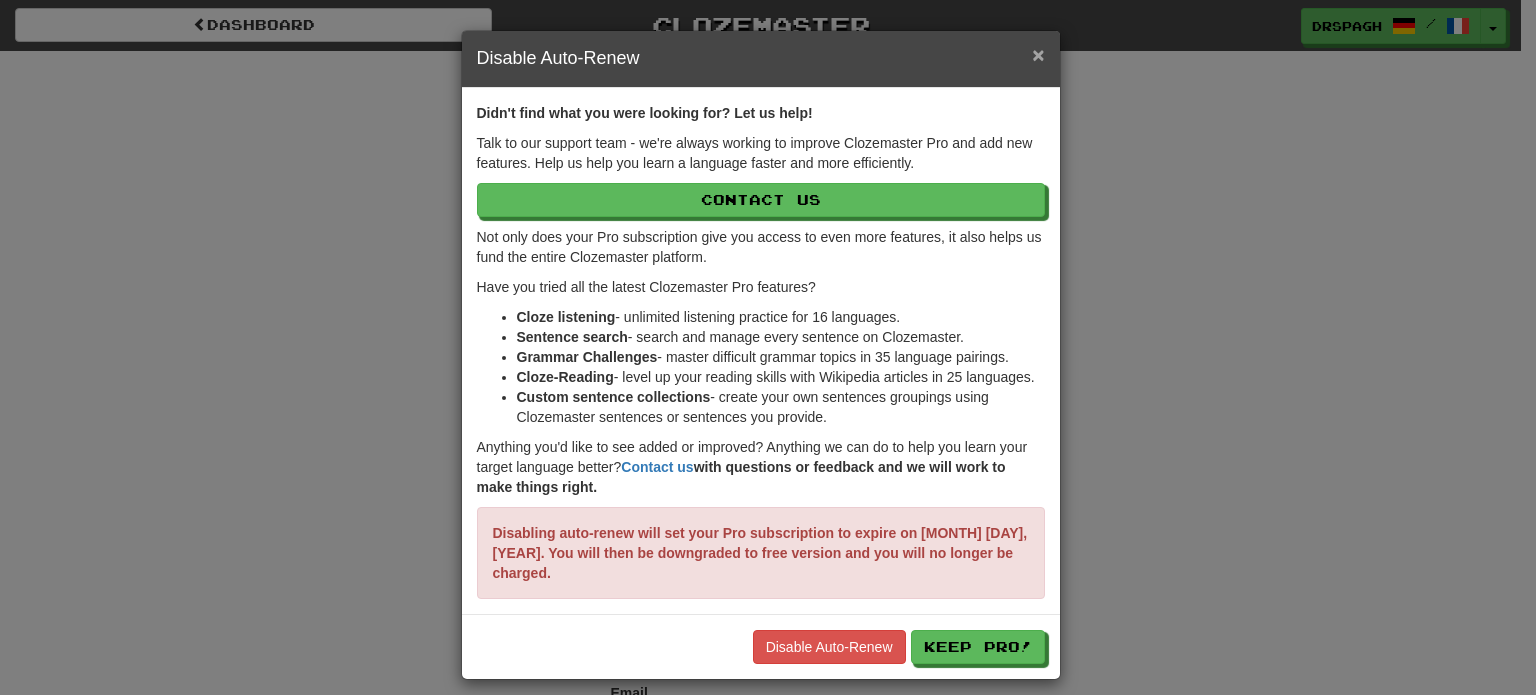 click on "×" at bounding box center (1038, 54) 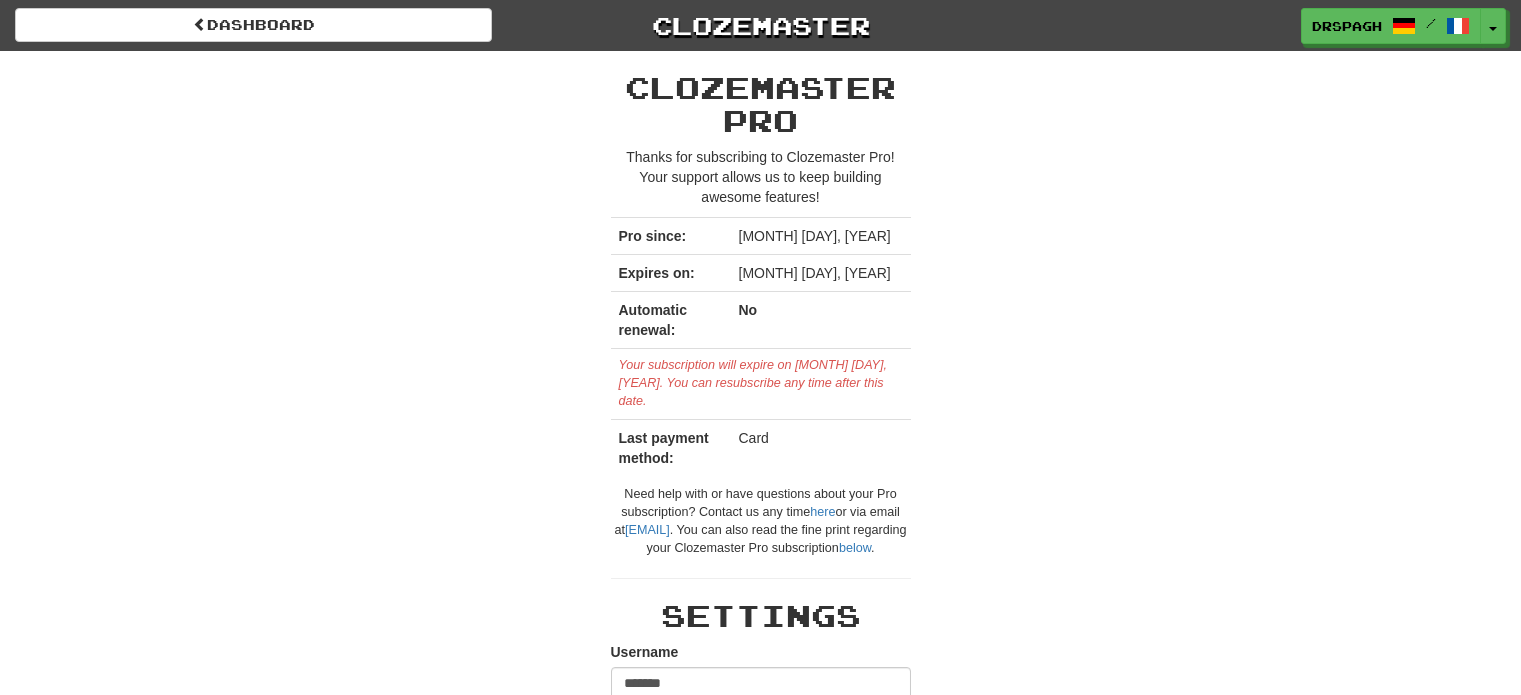 scroll, scrollTop: 0, scrollLeft: 0, axis: both 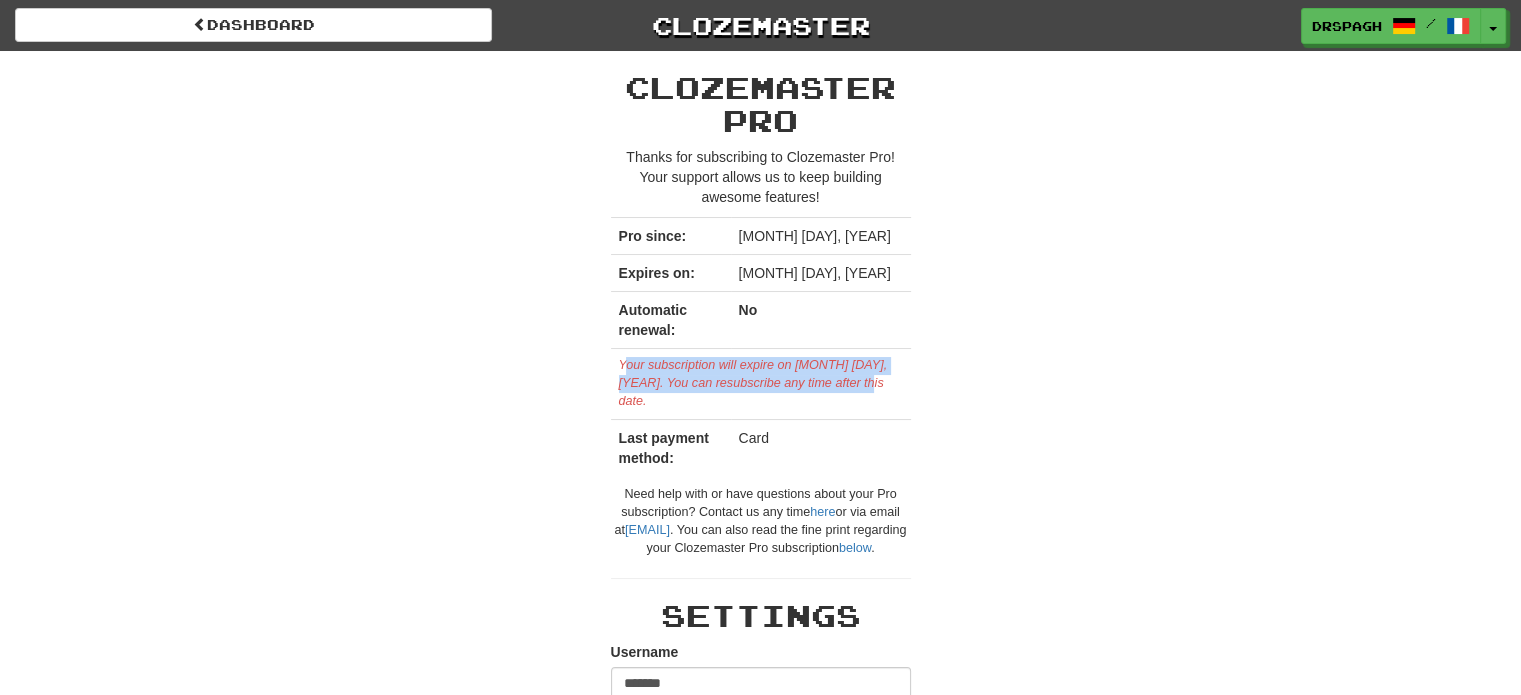 drag, startPoint x: 622, startPoint y: 372, endPoint x: 850, endPoint y: 382, distance: 228.2192 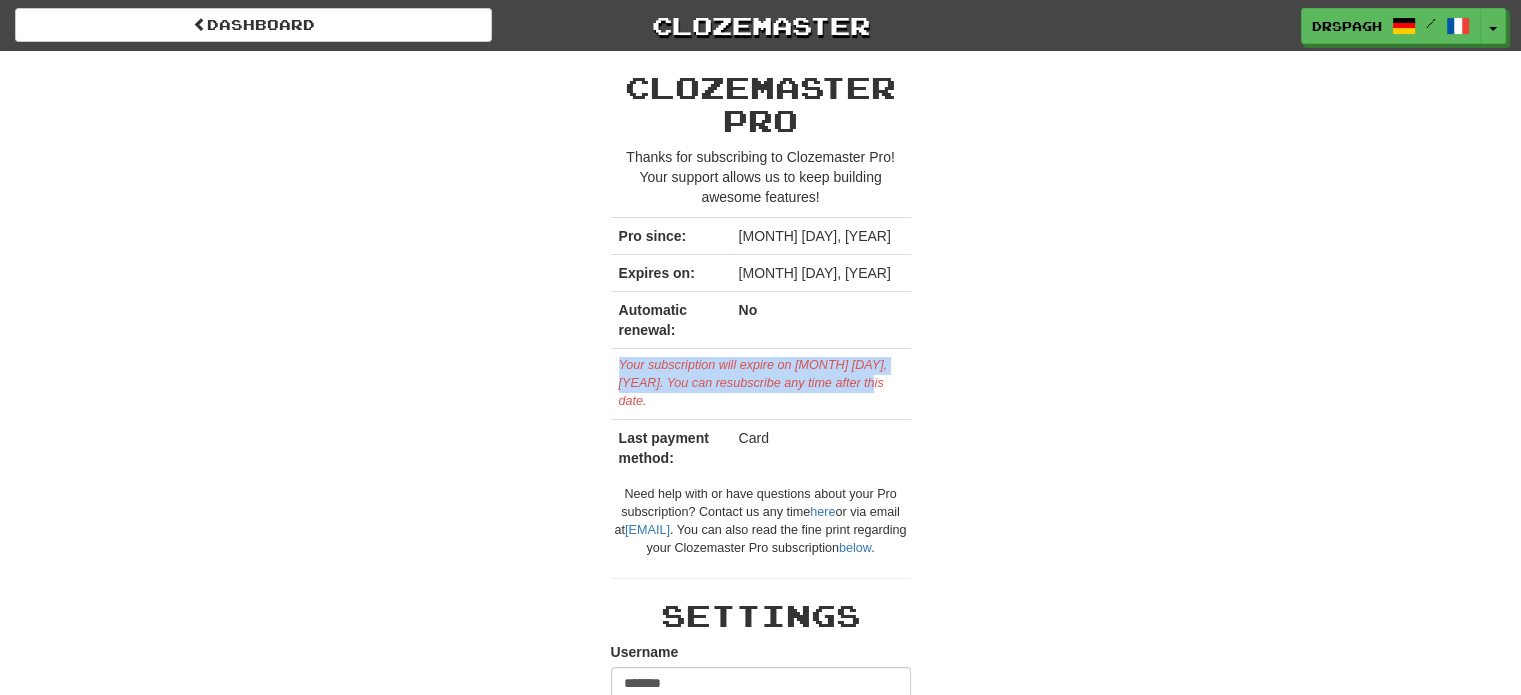 drag, startPoint x: 853, startPoint y: 385, endPoint x: 620, endPoint y: 356, distance: 234.79779 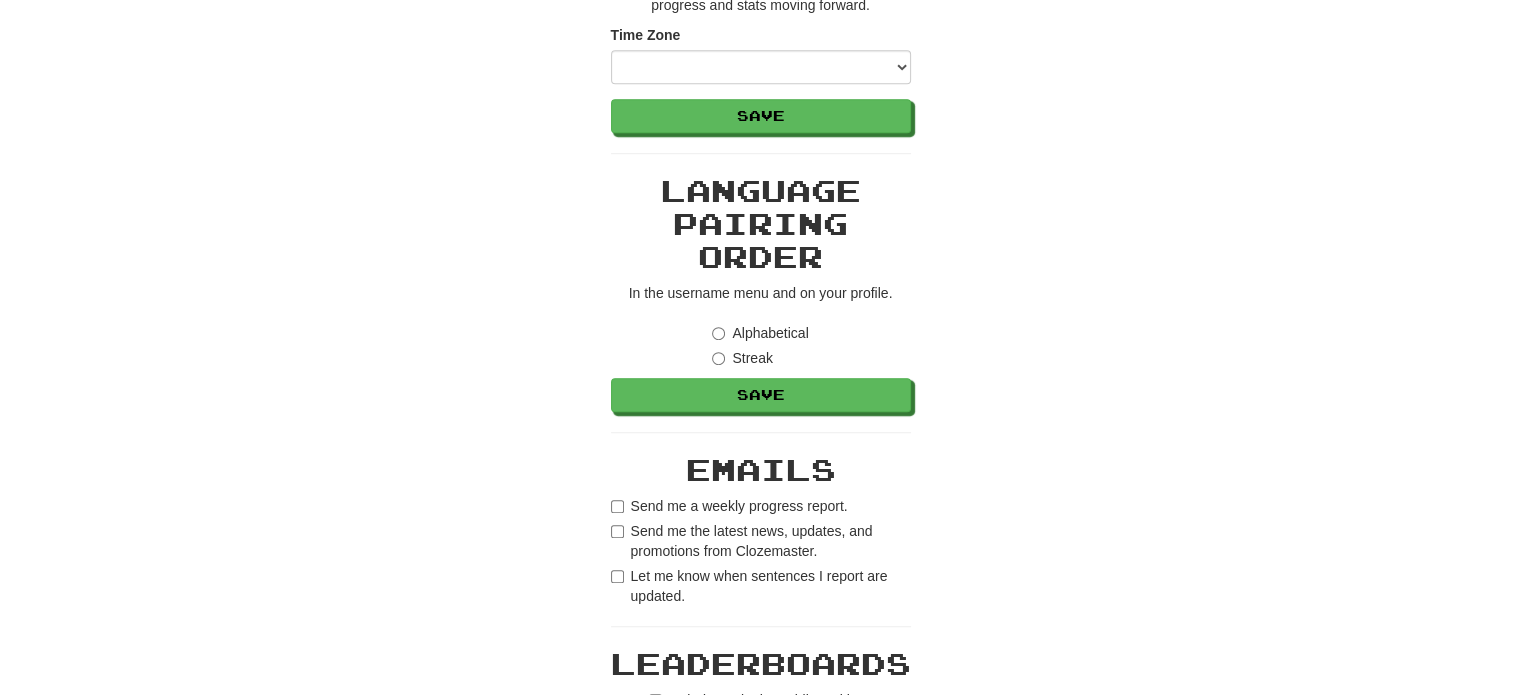 scroll, scrollTop: 0, scrollLeft: 0, axis: both 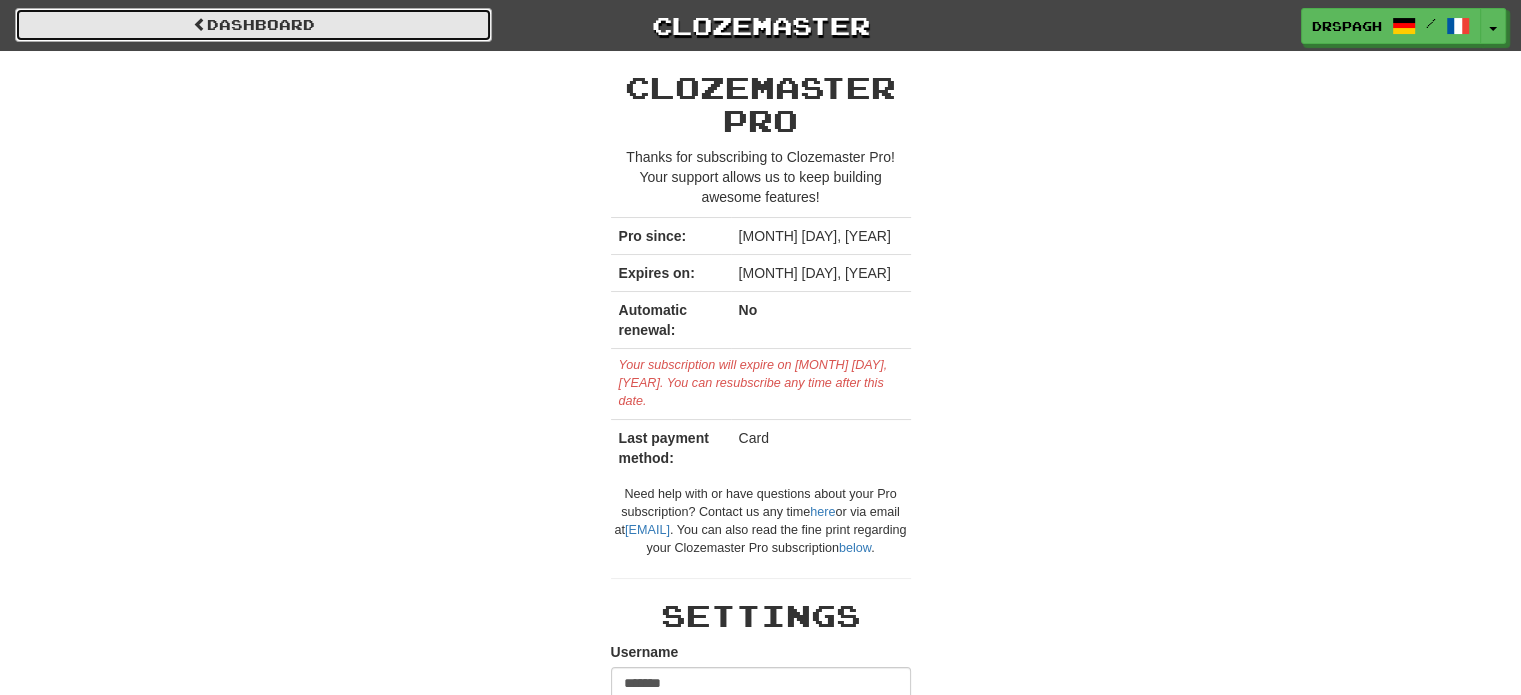 click on "Dashboard" at bounding box center (253, 25) 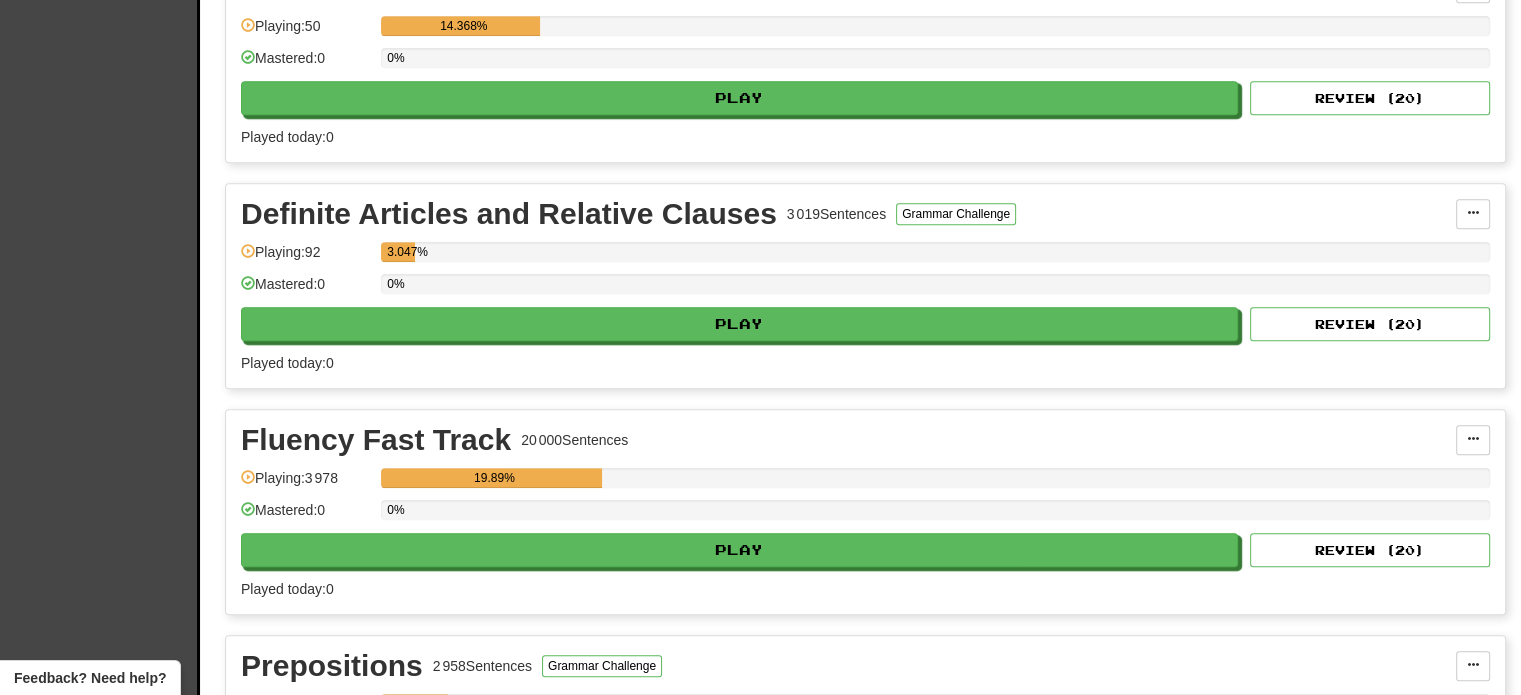 scroll, scrollTop: 1400, scrollLeft: 0, axis: vertical 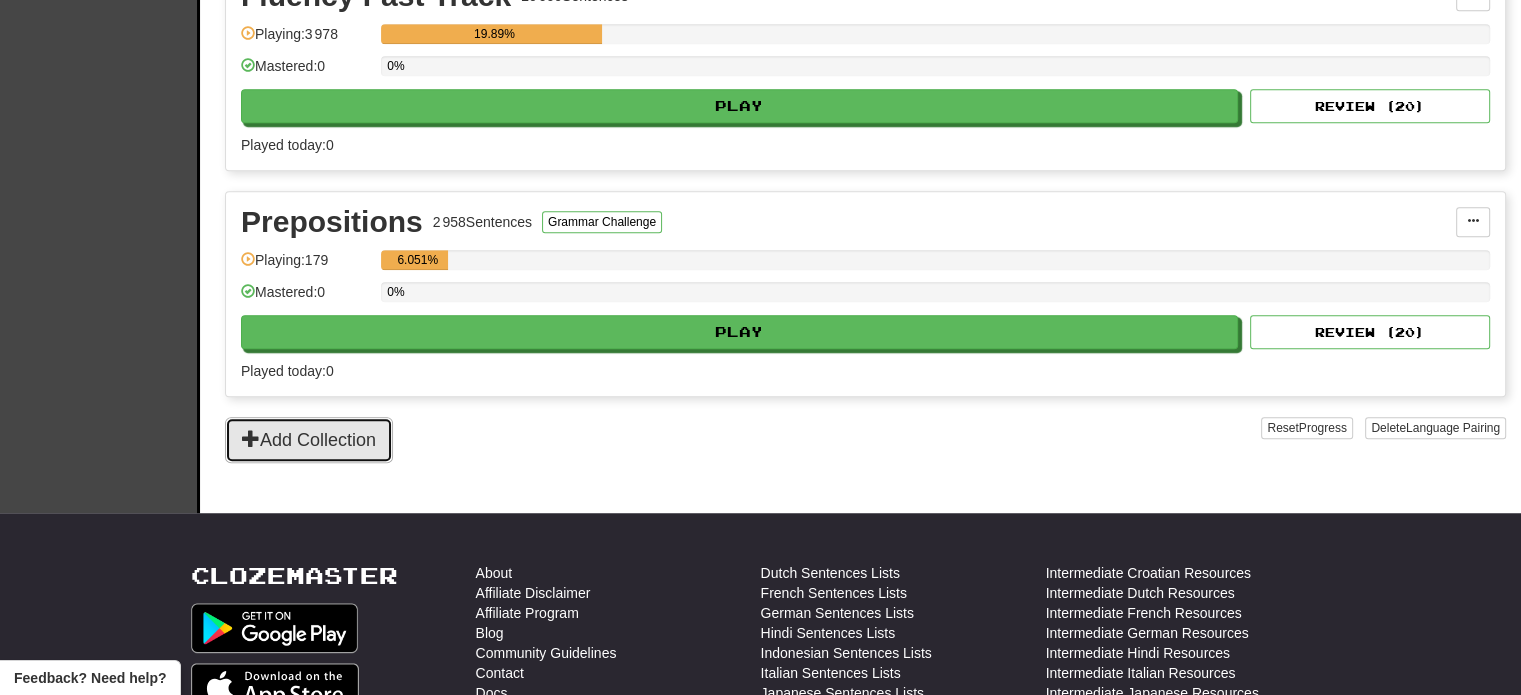 click on "Add Collection" at bounding box center (309, 440) 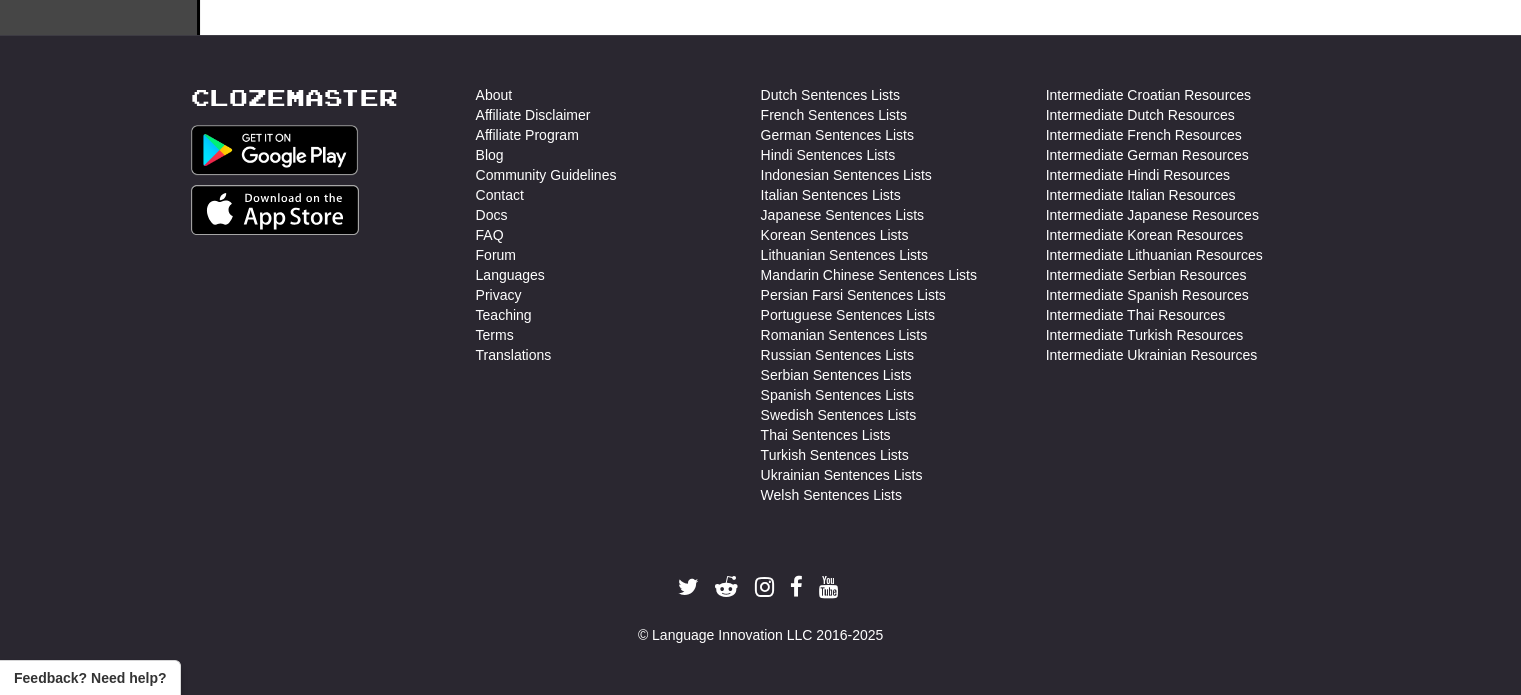 scroll, scrollTop: 0, scrollLeft: 0, axis: both 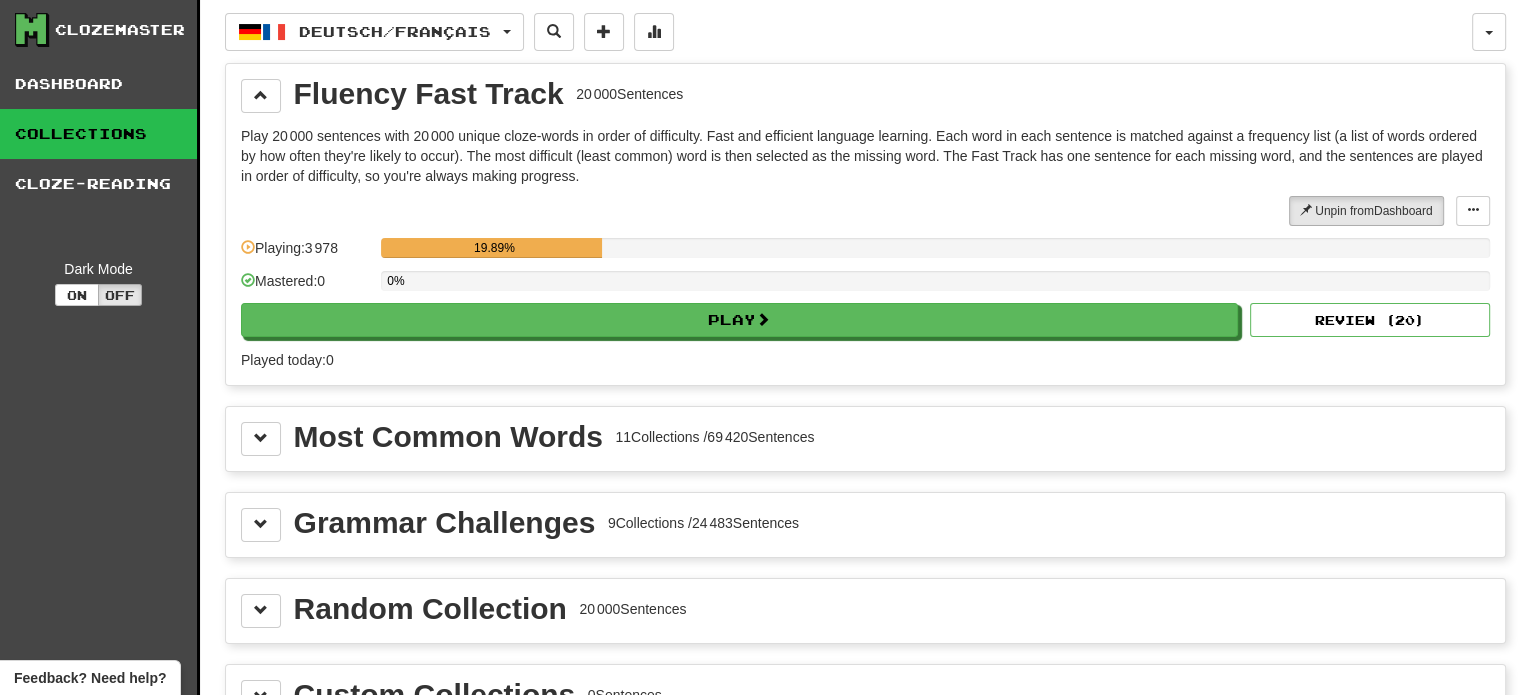 click on "Most Common Words" at bounding box center [448, 437] 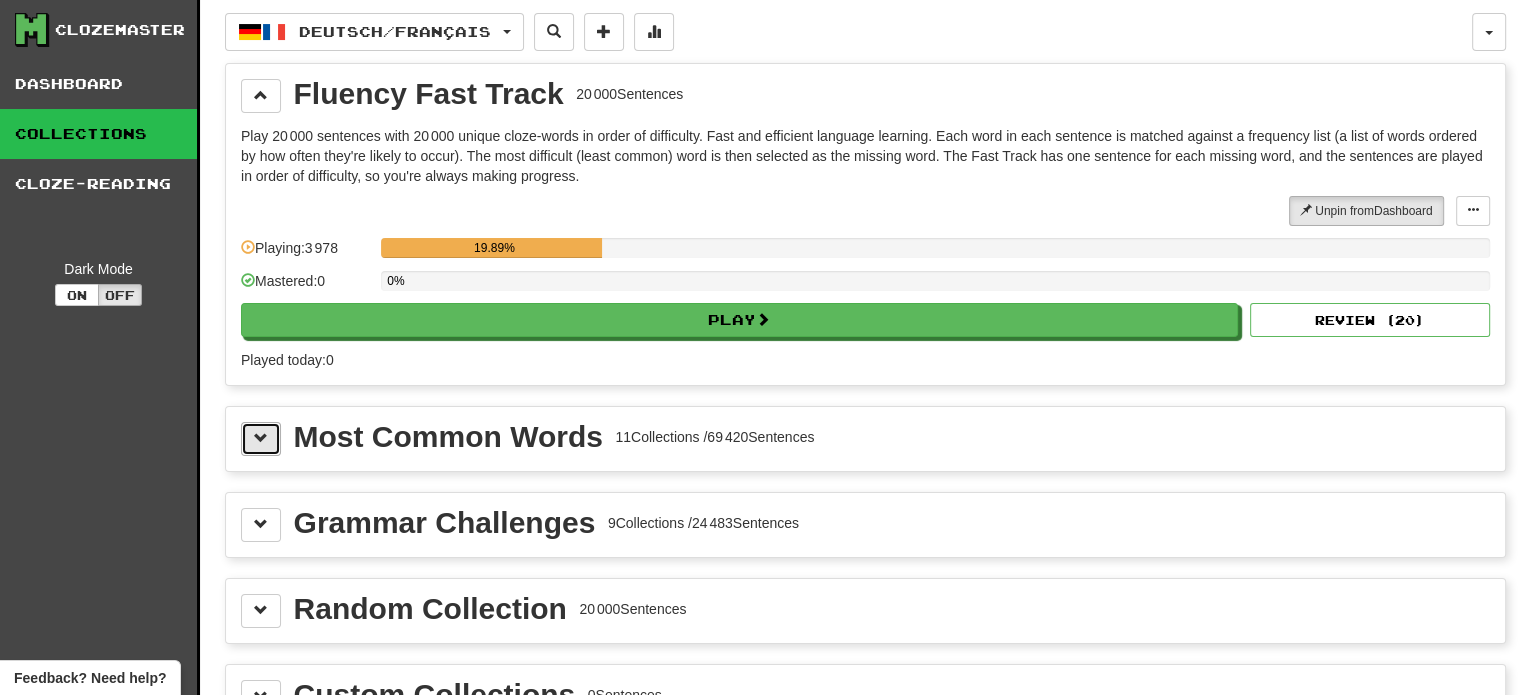 click at bounding box center [261, 438] 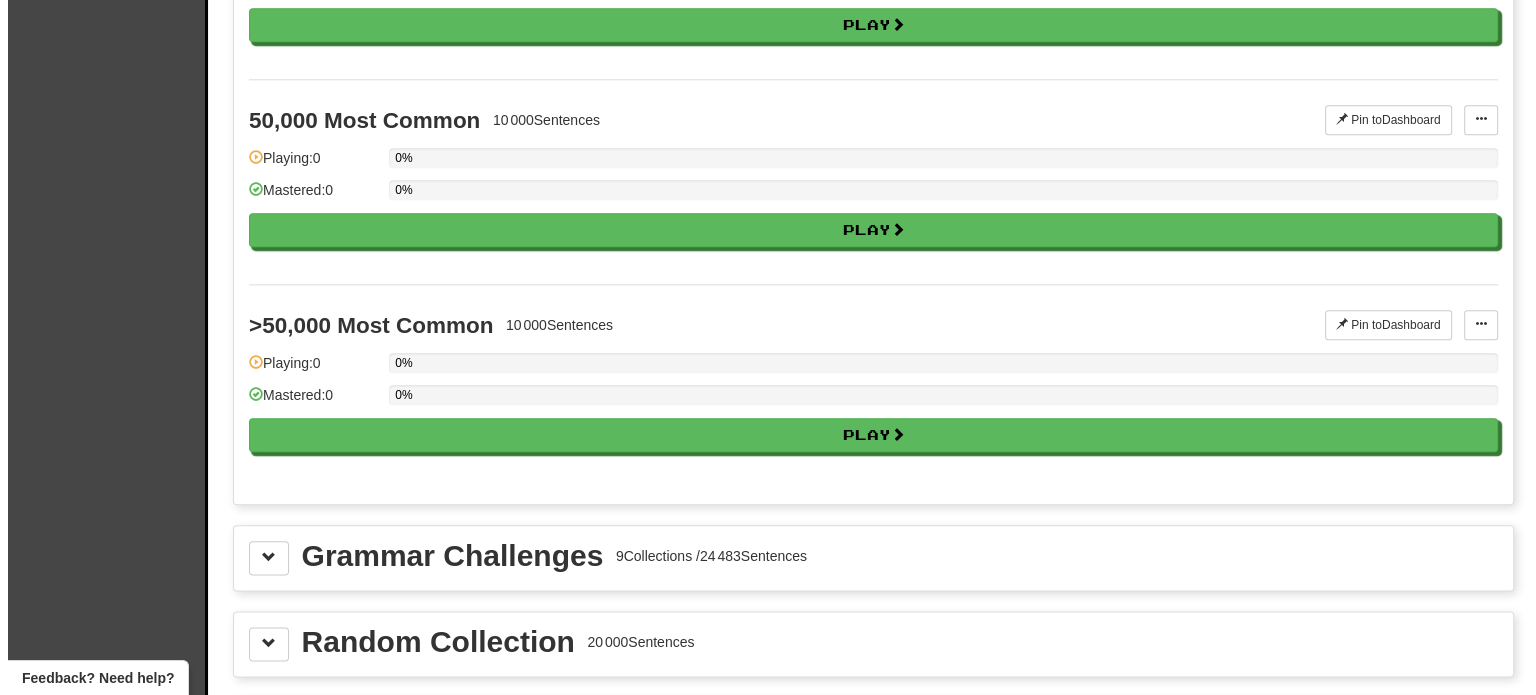 scroll, scrollTop: 2300, scrollLeft: 0, axis: vertical 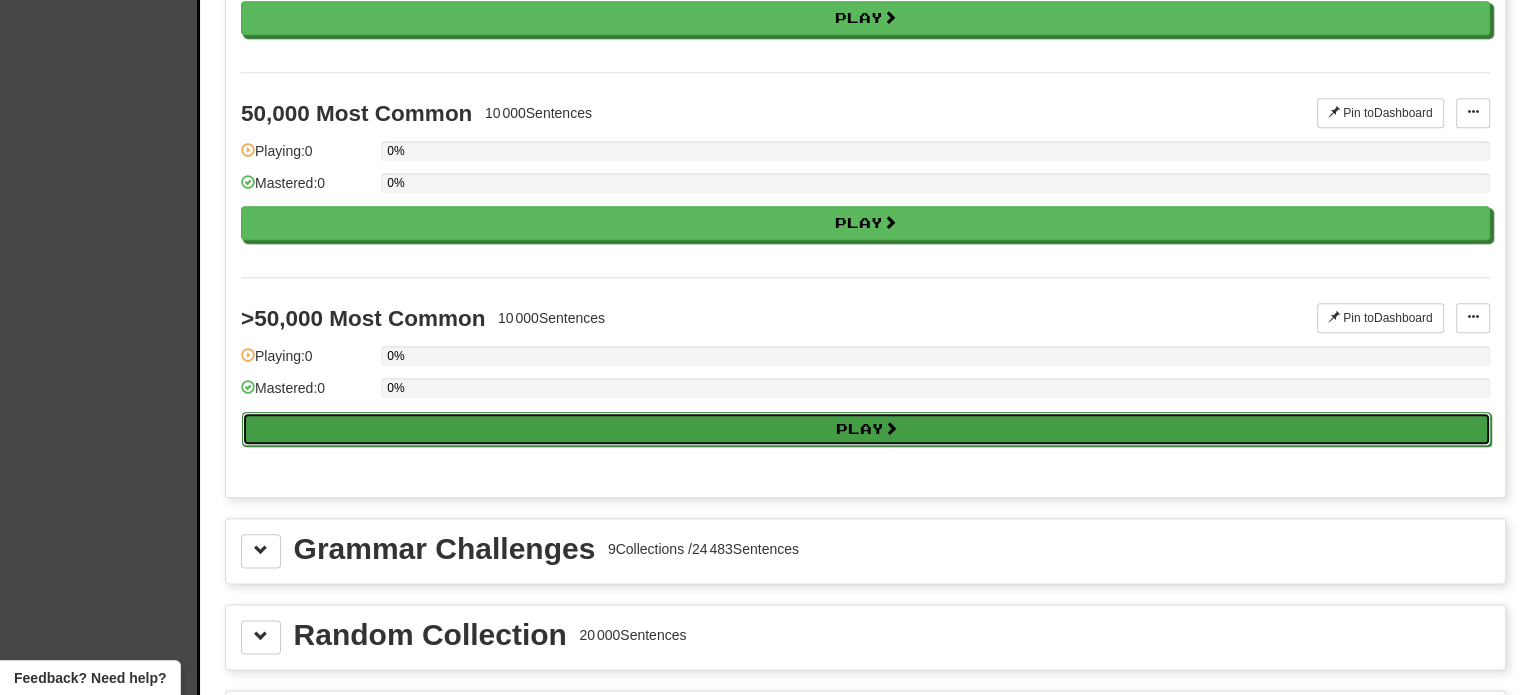 click on "Play" at bounding box center (866, 429) 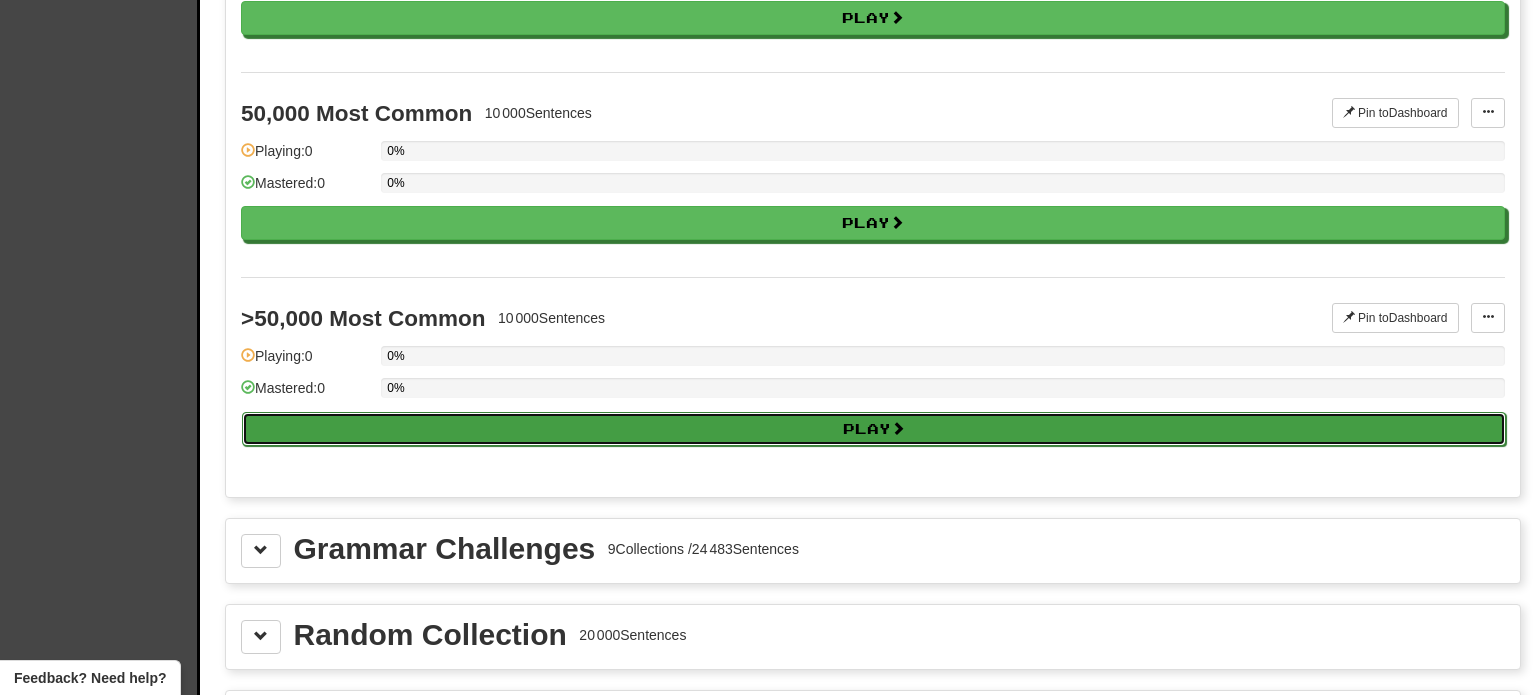 select on "***" 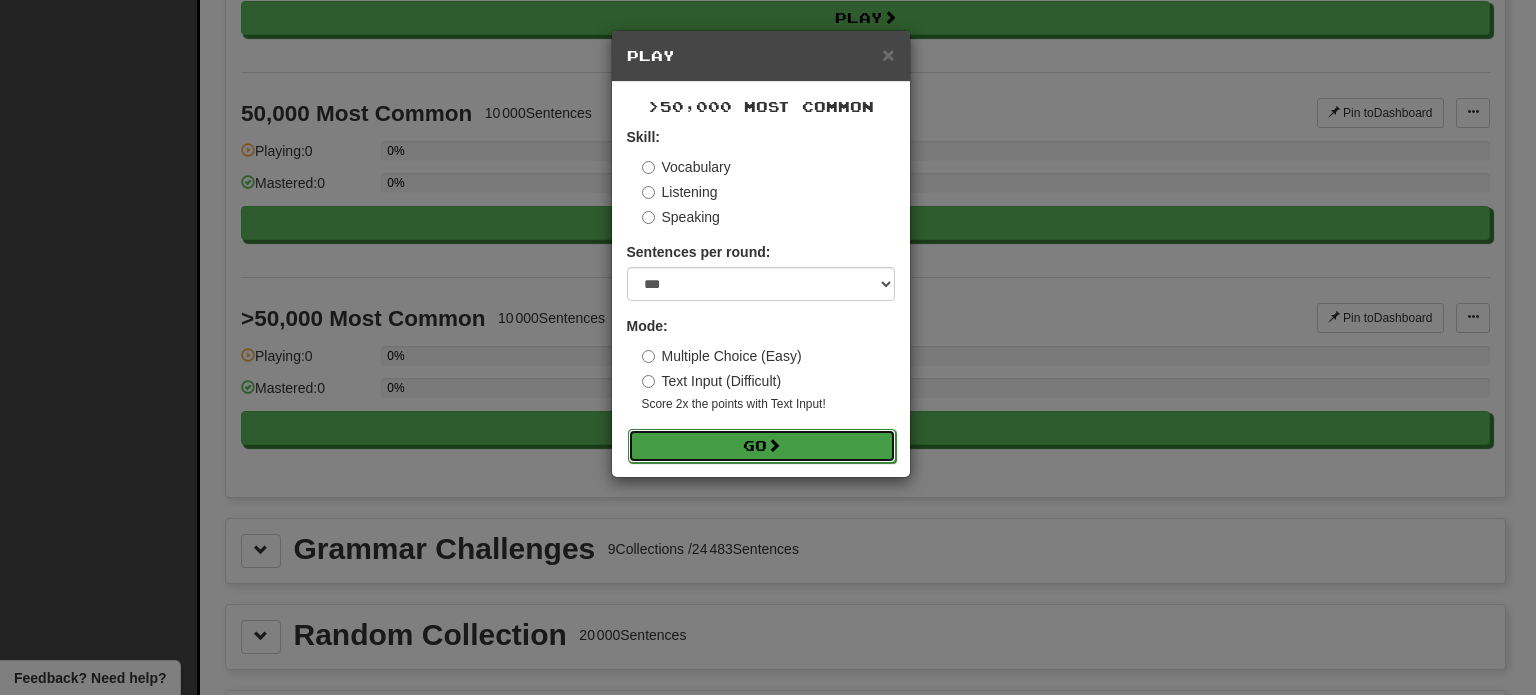 click on "Go" at bounding box center [762, 446] 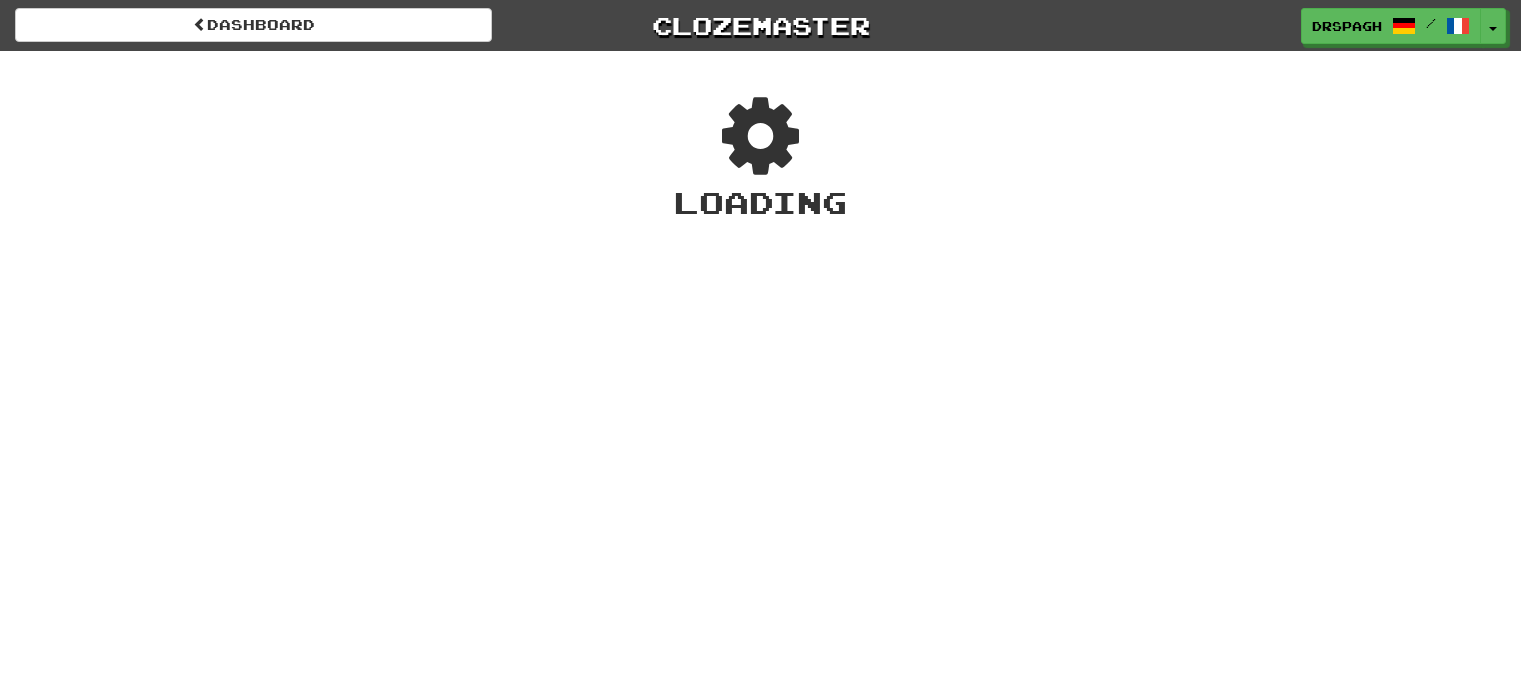 scroll, scrollTop: 0, scrollLeft: 0, axis: both 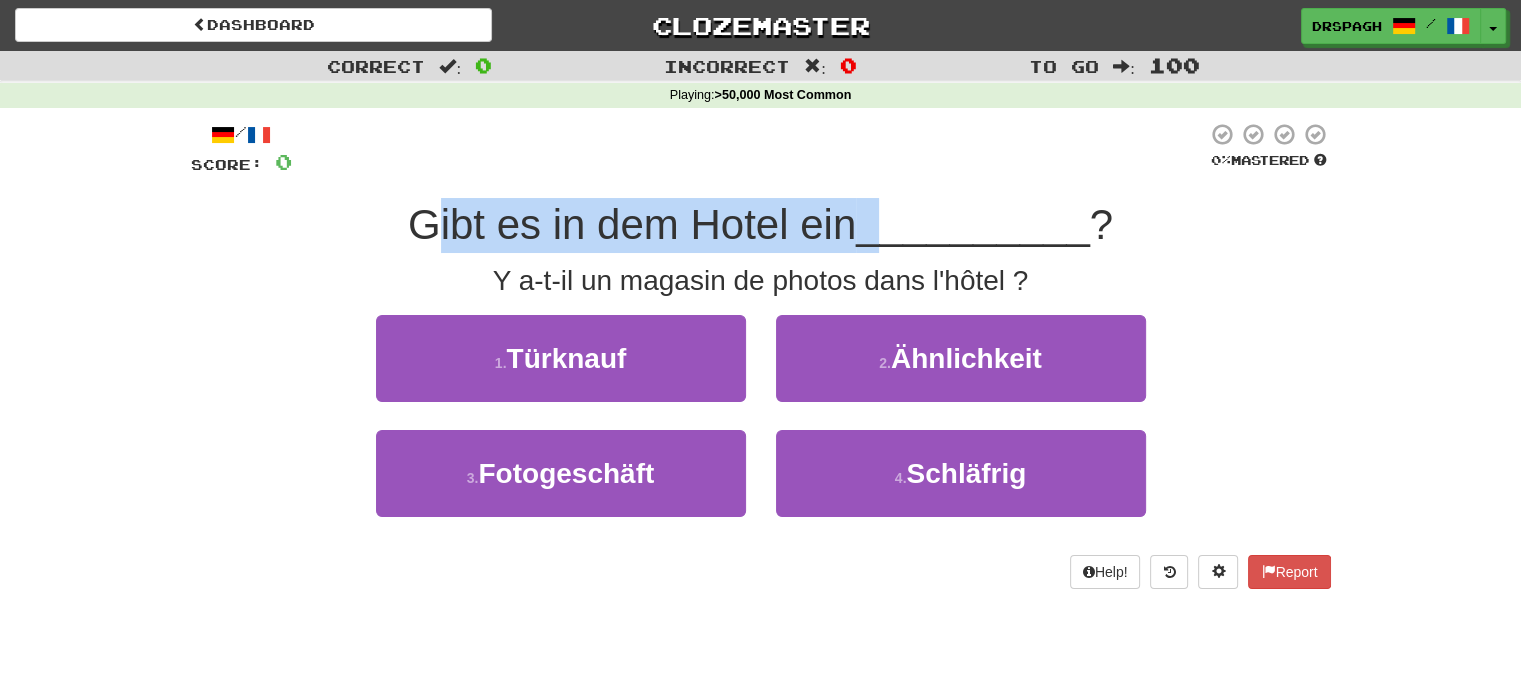 drag, startPoint x: 518, startPoint y: 211, endPoint x: 885, endPoint y: 227, distance: 367.3486 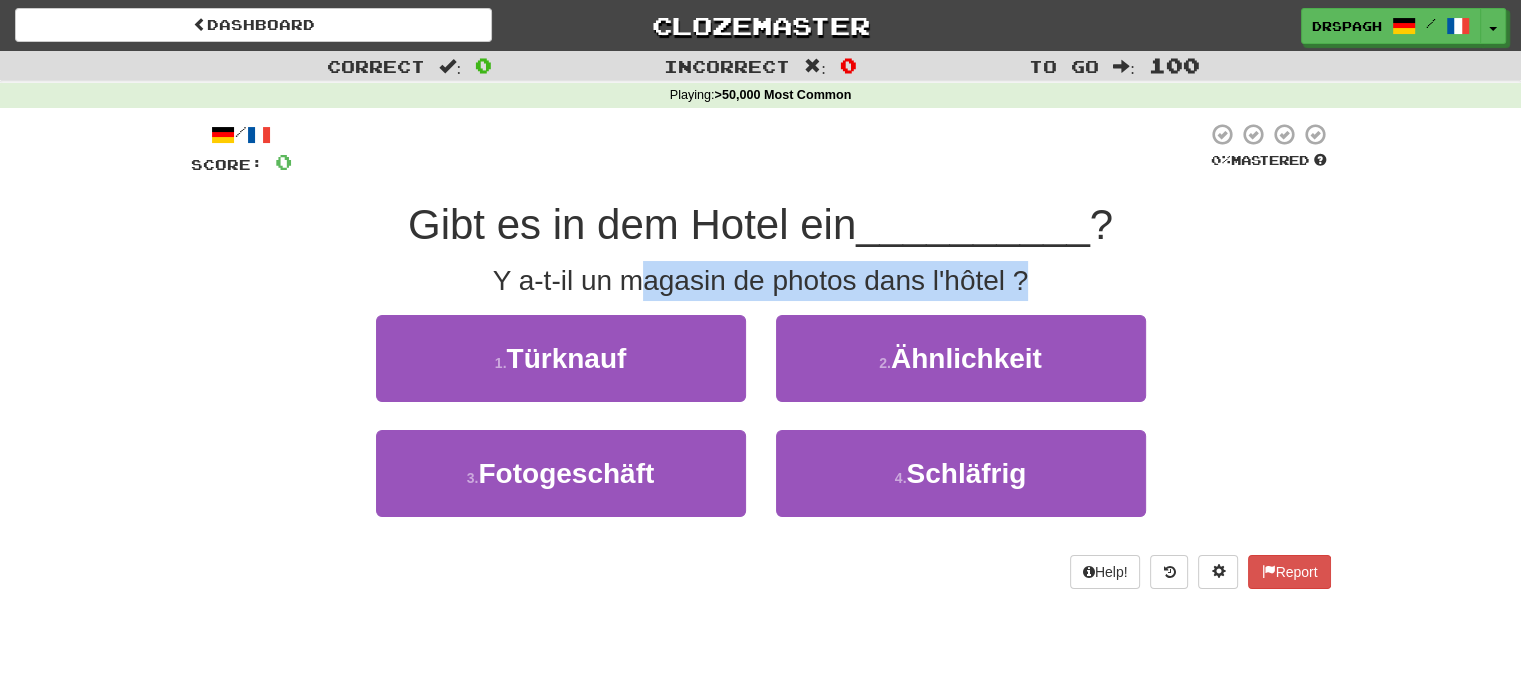 drag, startPoint x: 1022, startPoint y: 280, endPoint x: 639, endPoint y: 275, distance: 383.03262 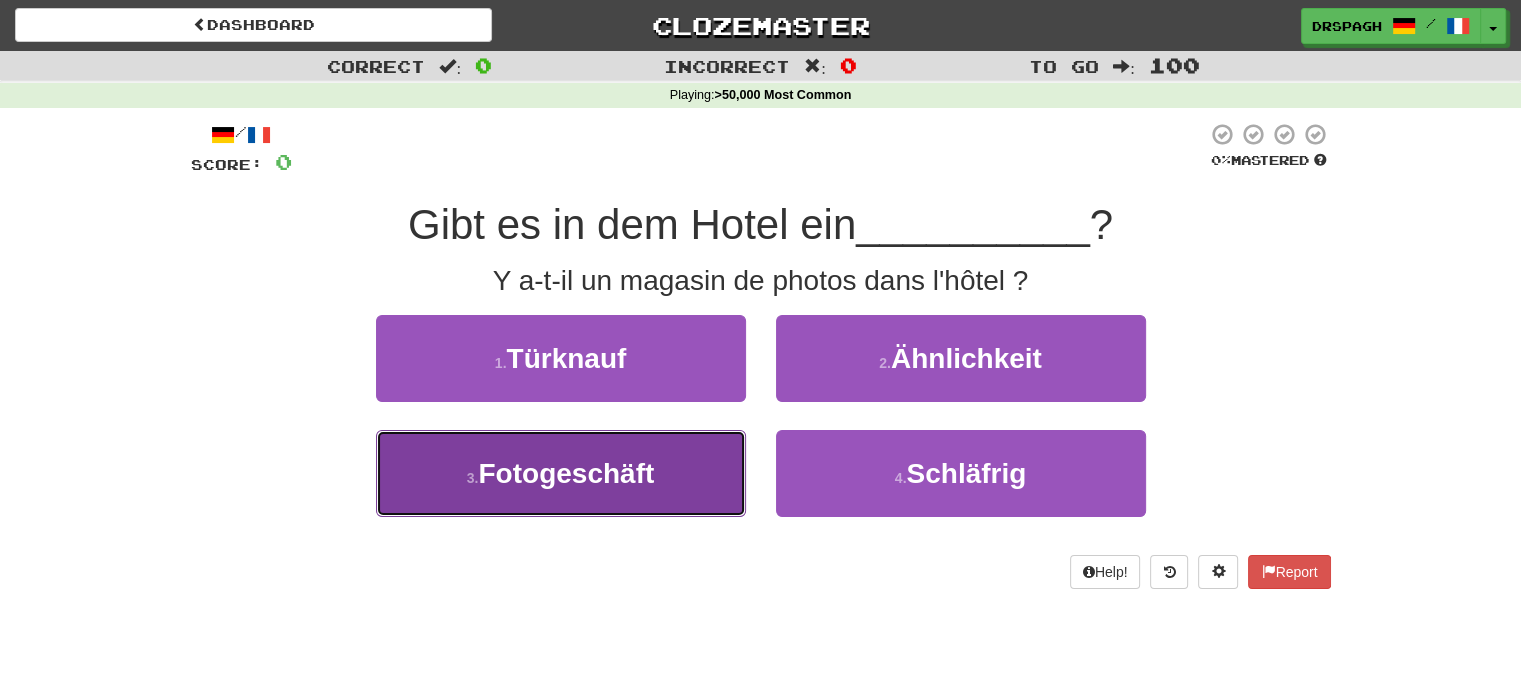 click on "Fotogeschäft" at bounding box center (566, 473) 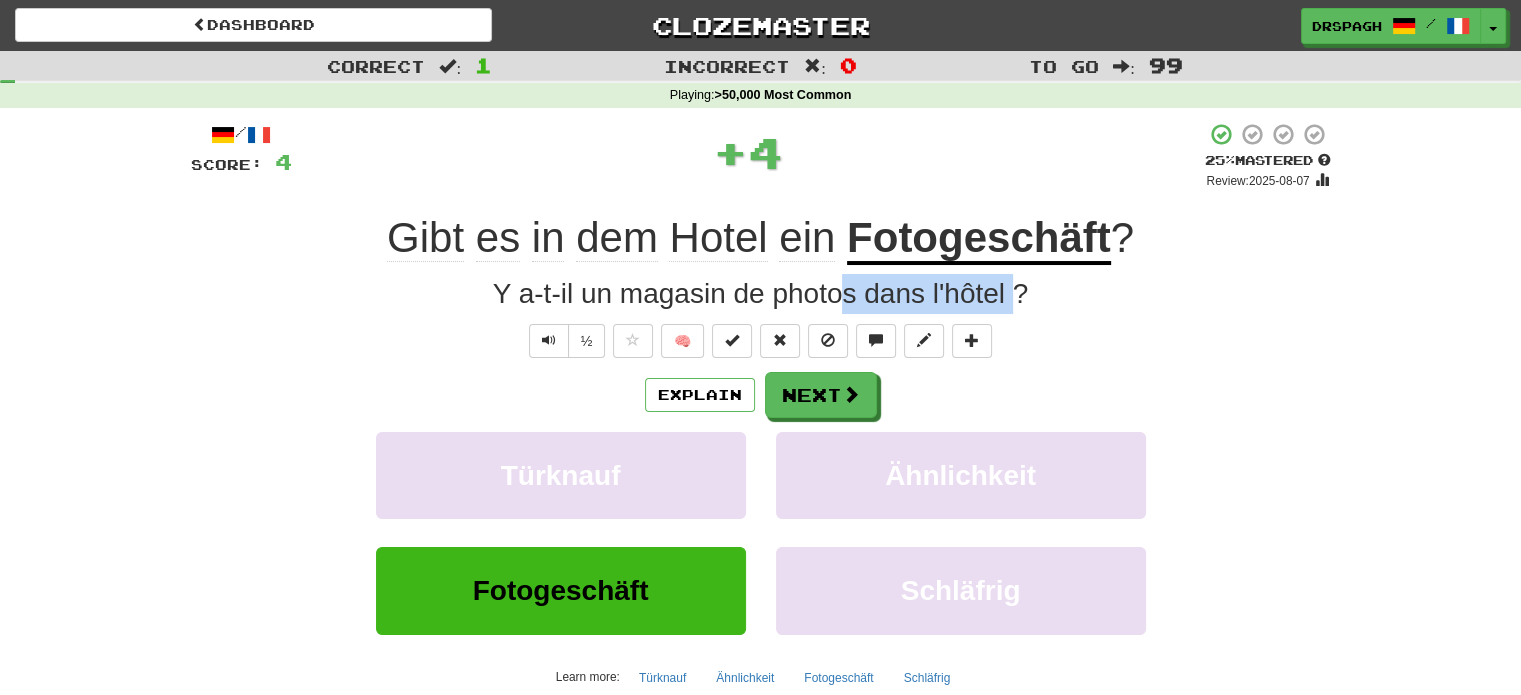 drag, startPoint x: 841, startPoint y: 291, endPoint x: 1019, endPoint y: 297, distance: 178.10109 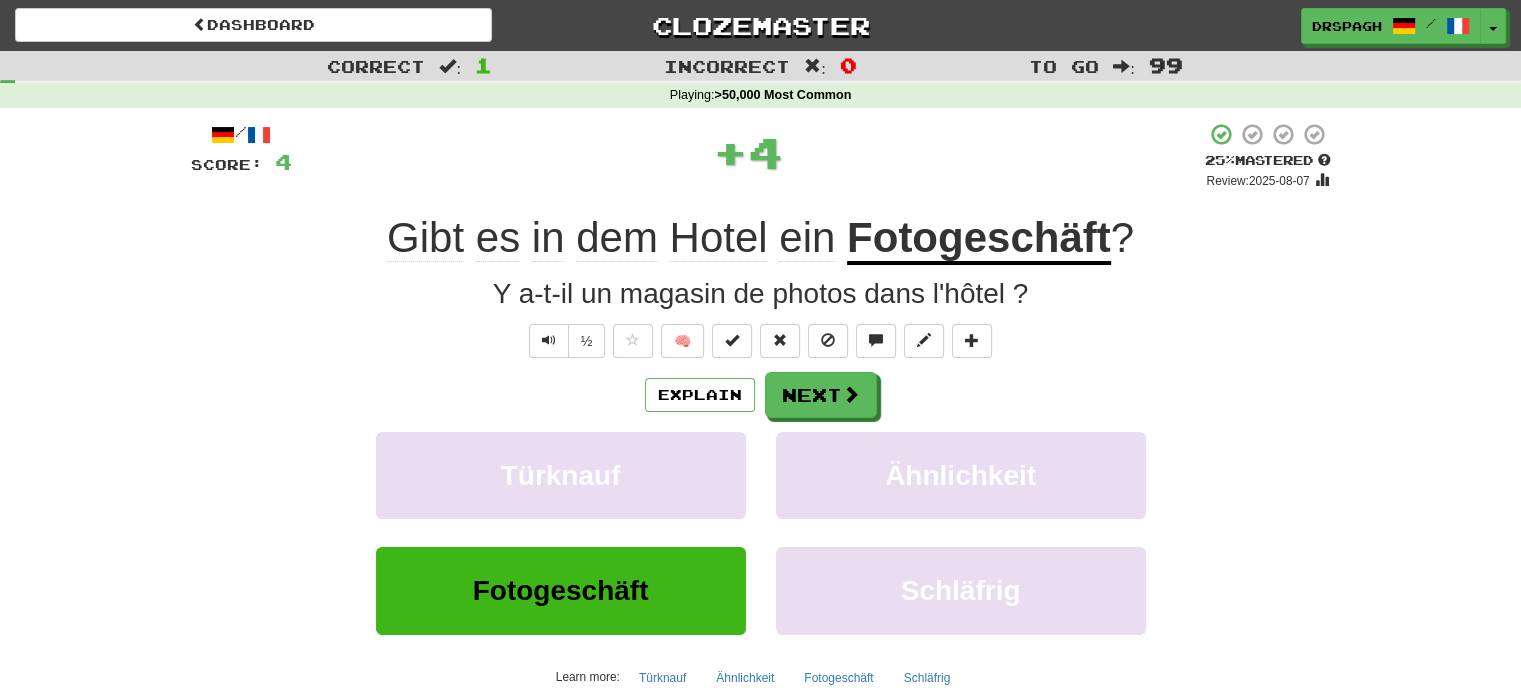 click on "Y a-t-il un magasin de photos dans l'hôtel ?" at bounding box center [761, 294] 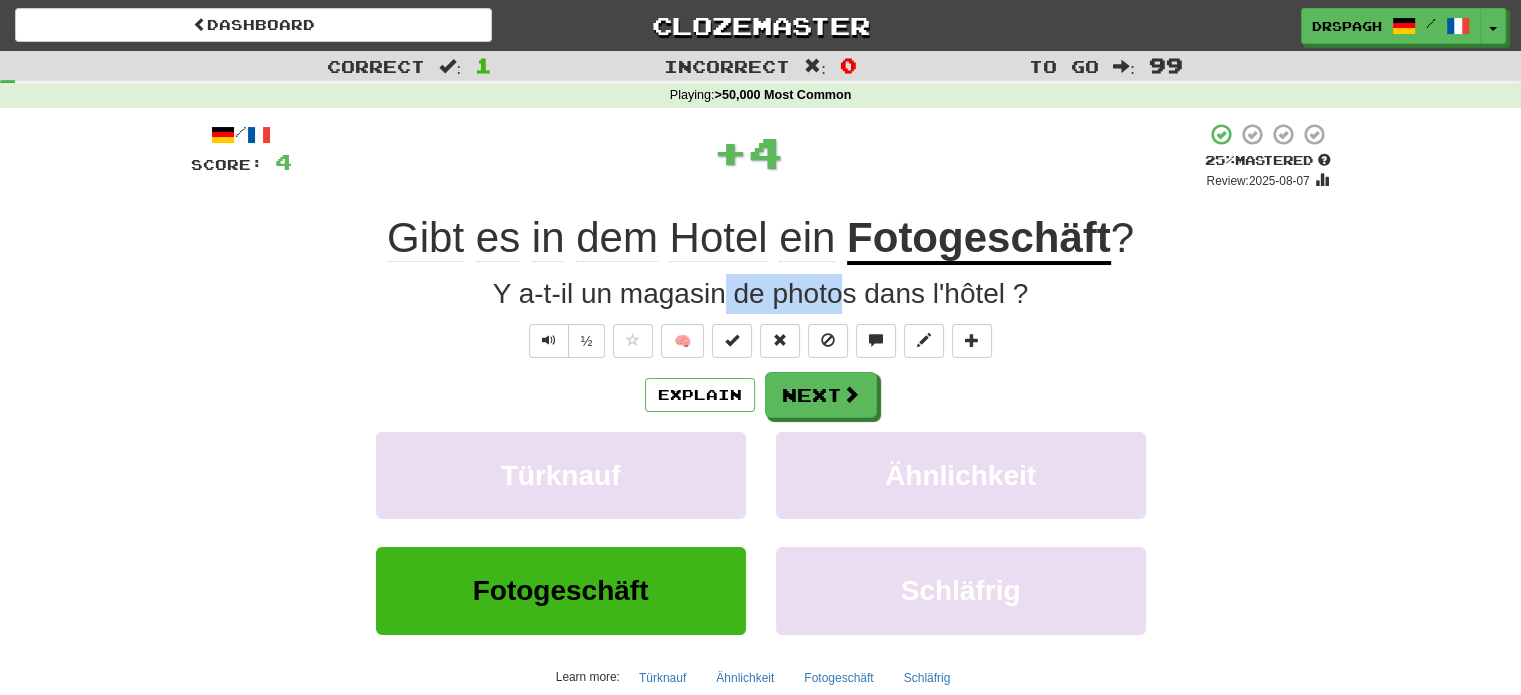 drag, startPoint x: 722, startPoint y: 291, endPoint x: 846, endPoint y: 288, distance: 124.036285 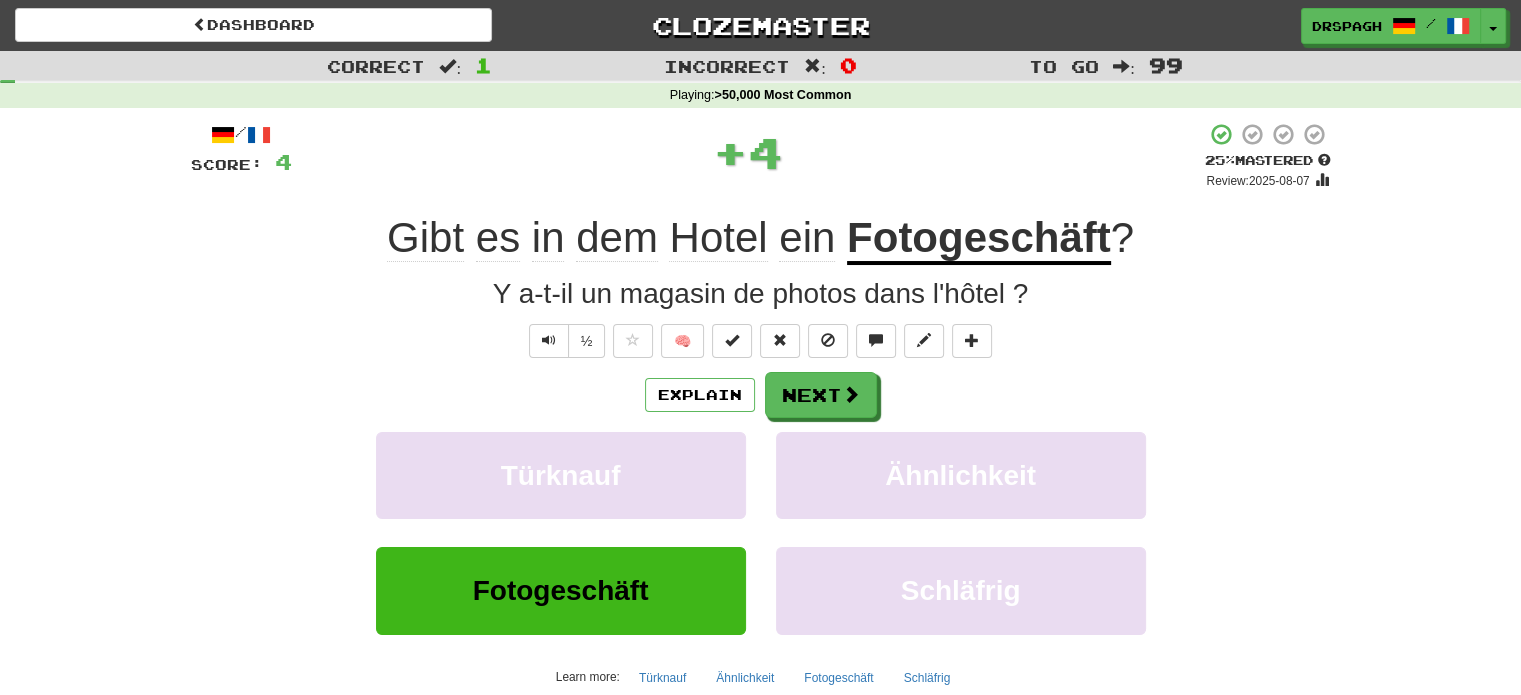 click on "Y a-t-il un magasin de photos dans l'hôtel ?" at bounding box center (761, 294) 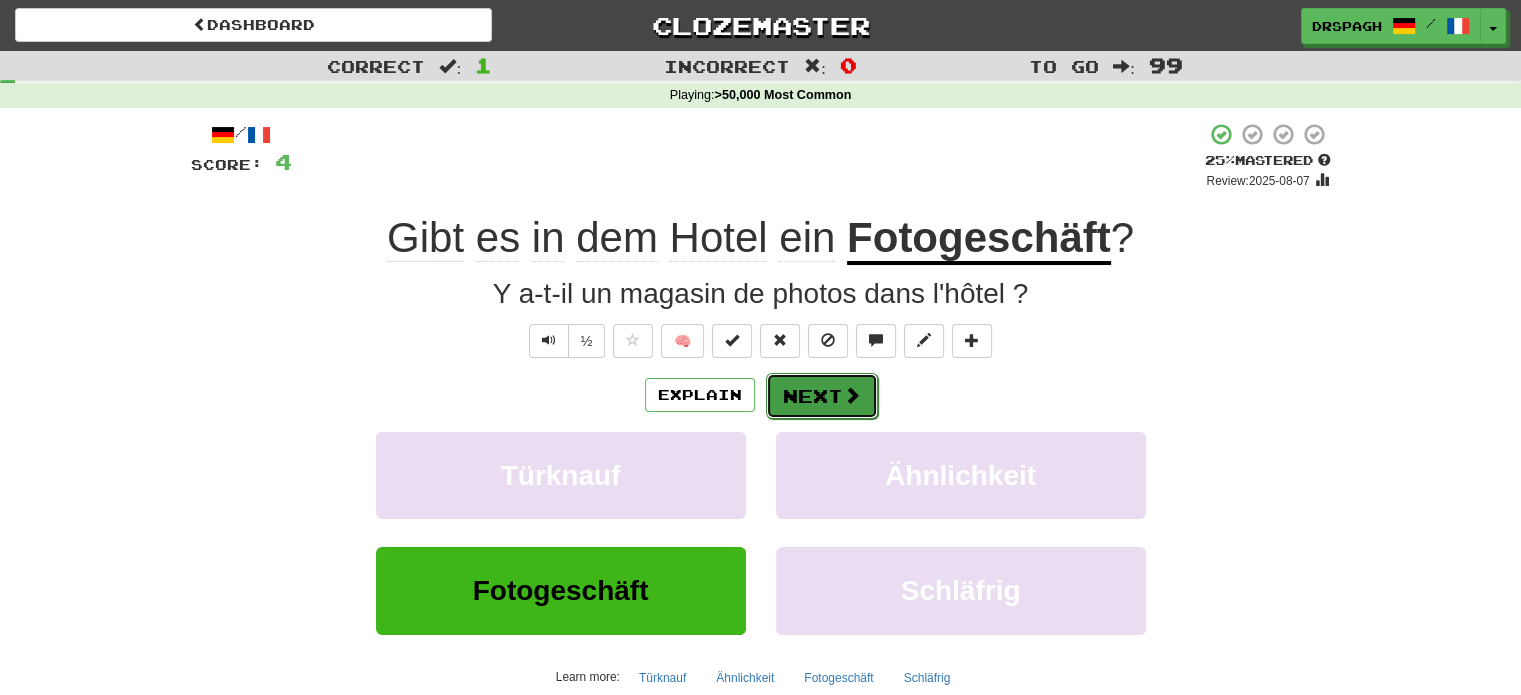 click on "Next" at bounding box center [822, 396] 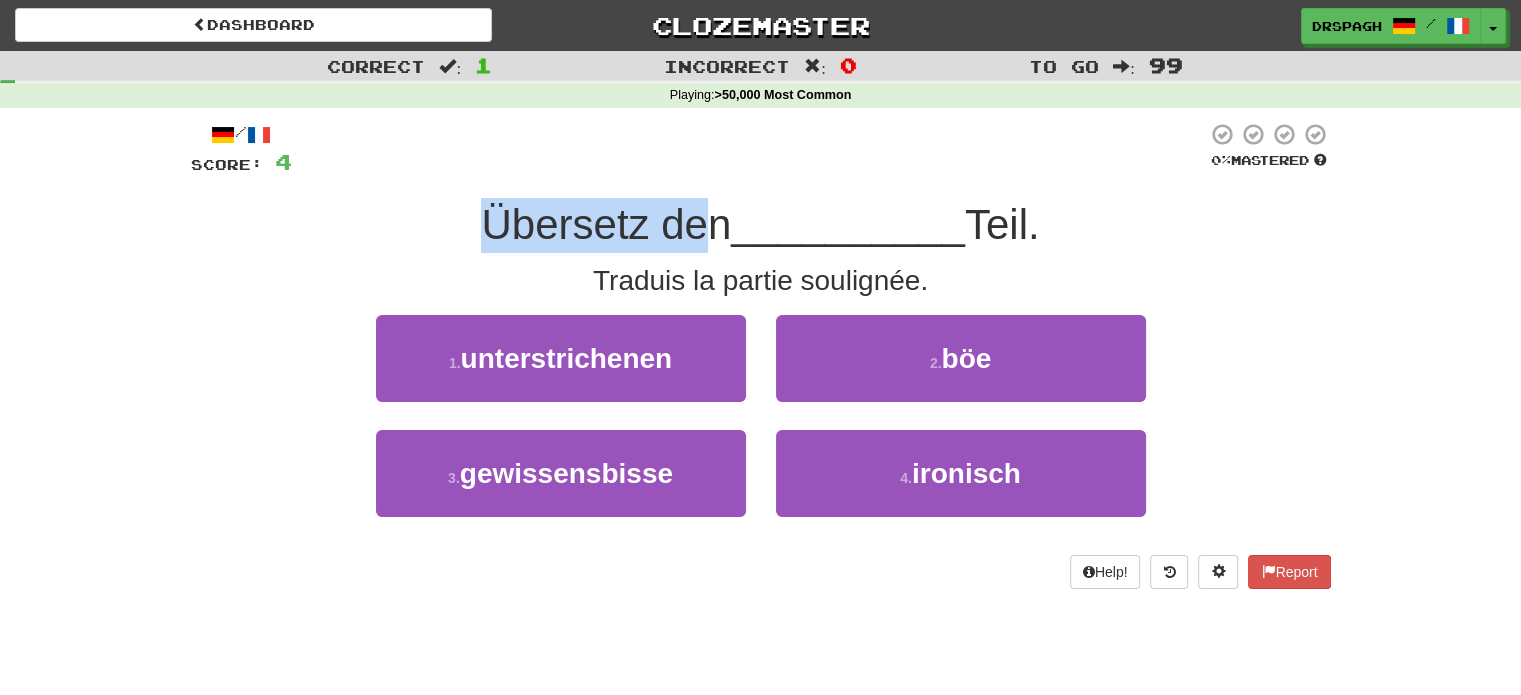 drag, startPoint x: 485, startPoint y: 213, endPoint x: 699, endPoint y: 226, distance: 214.3945 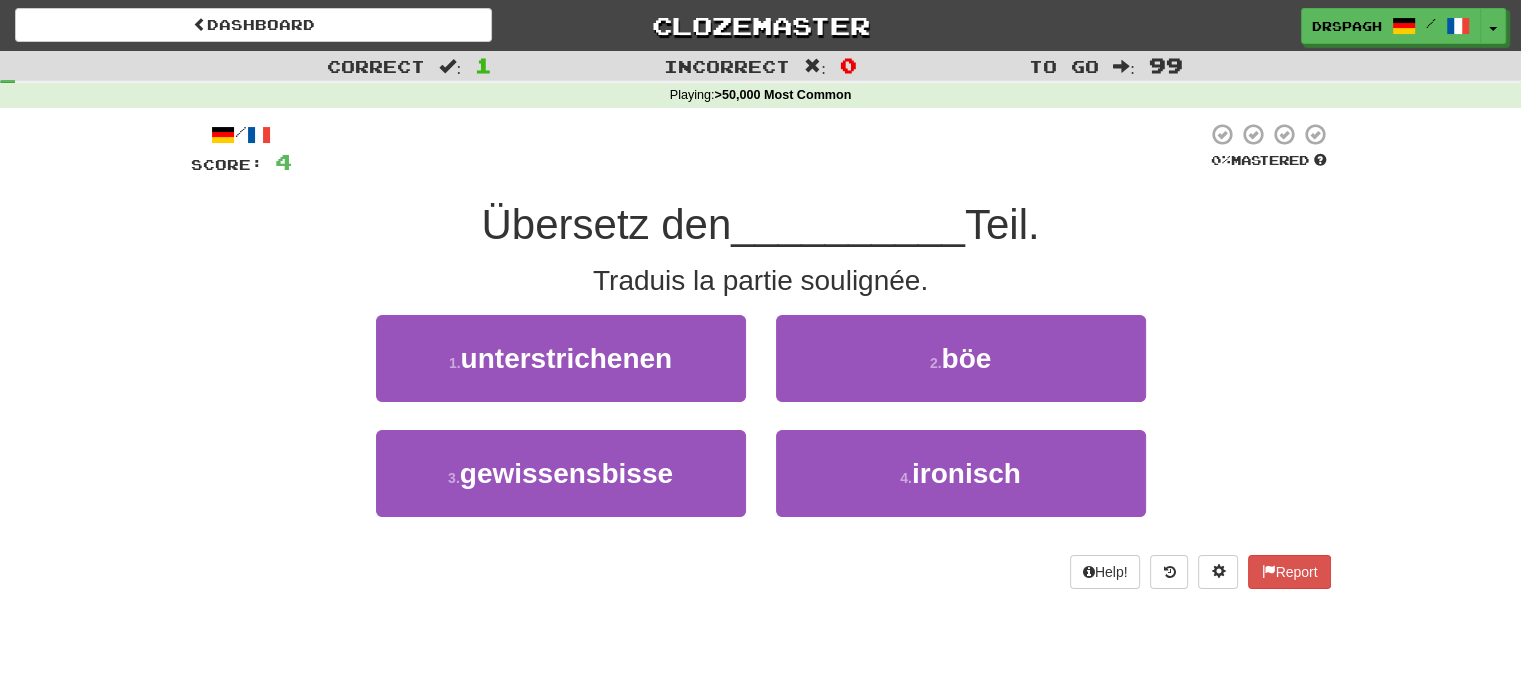 click on "__________" at bounding box center [848, 224] 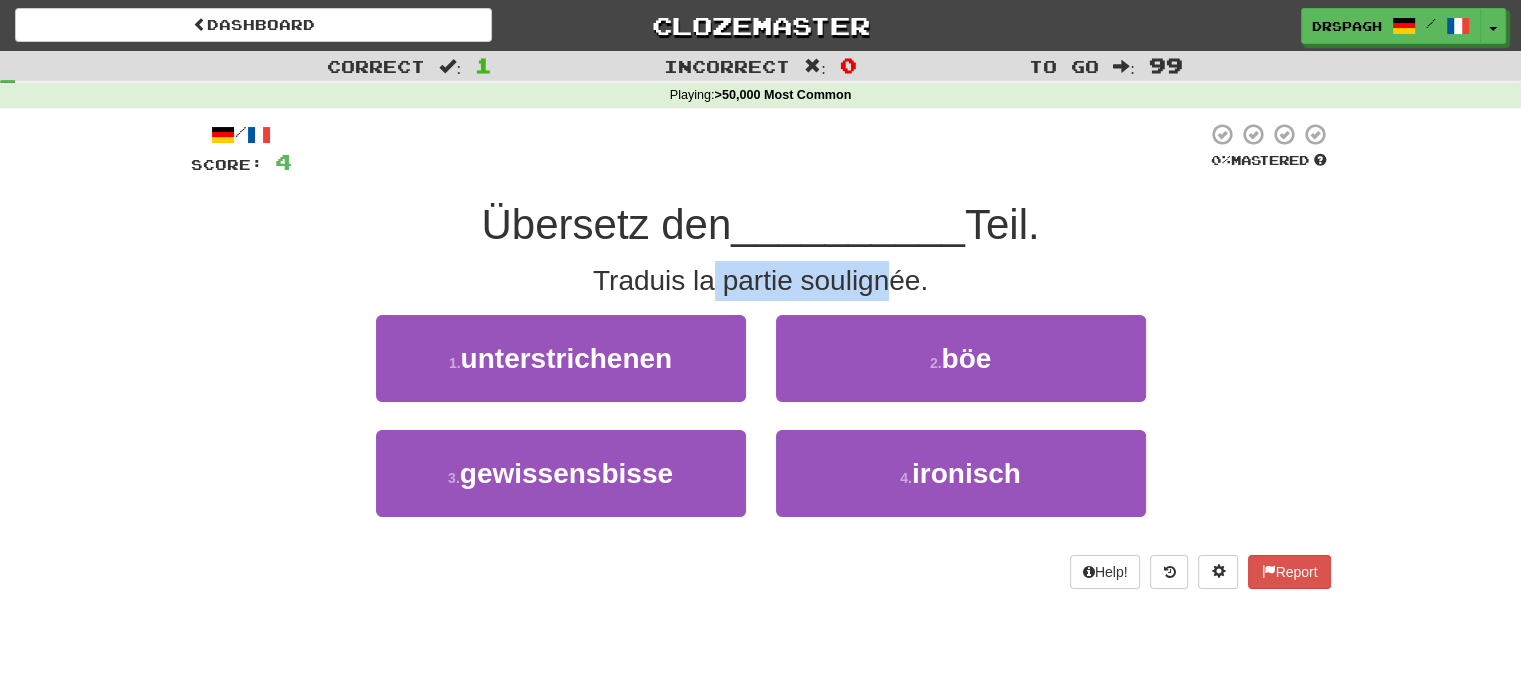 drag, startPoint x: 737, startPoint y: 275, endPoint x: 898, endPoint y: 279, distance: 161.04968 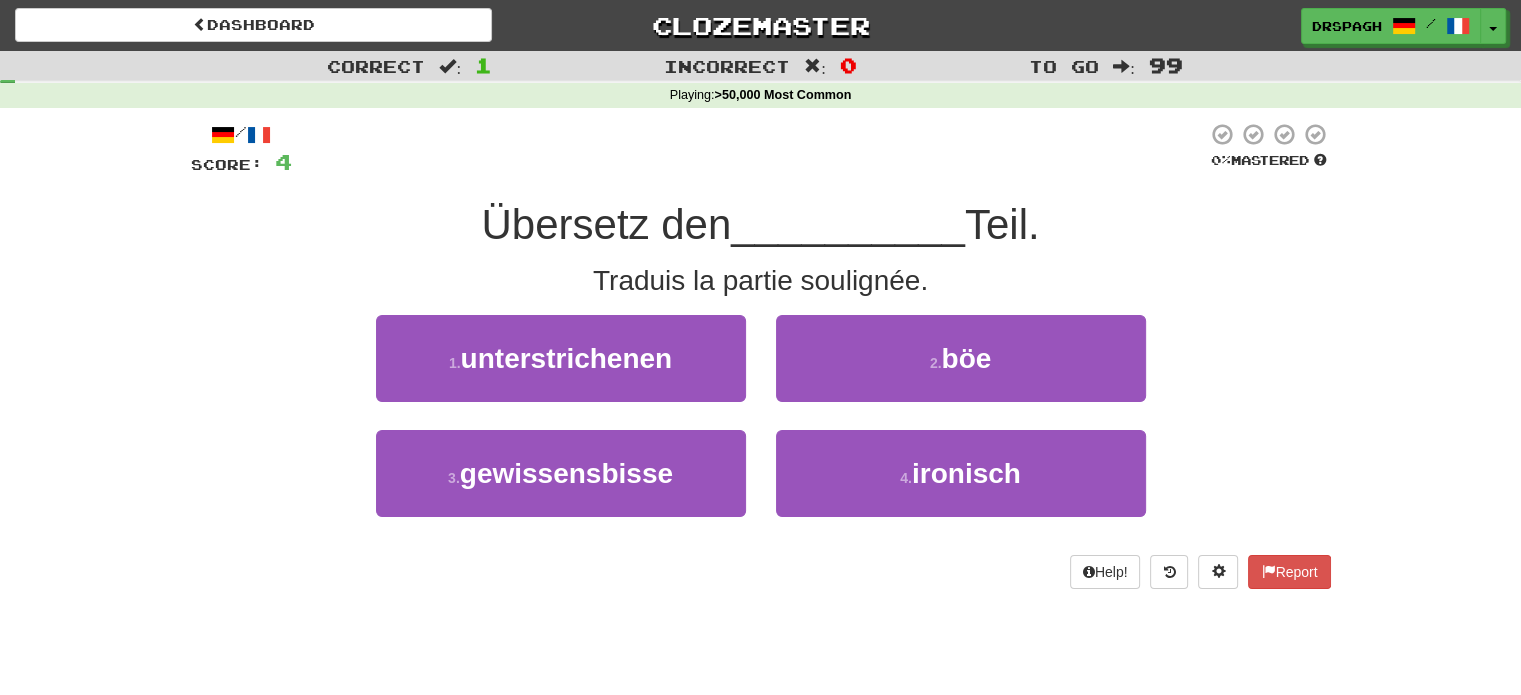 click on "Übersetz den  __________  Teil." at bounding box center [761, 225] 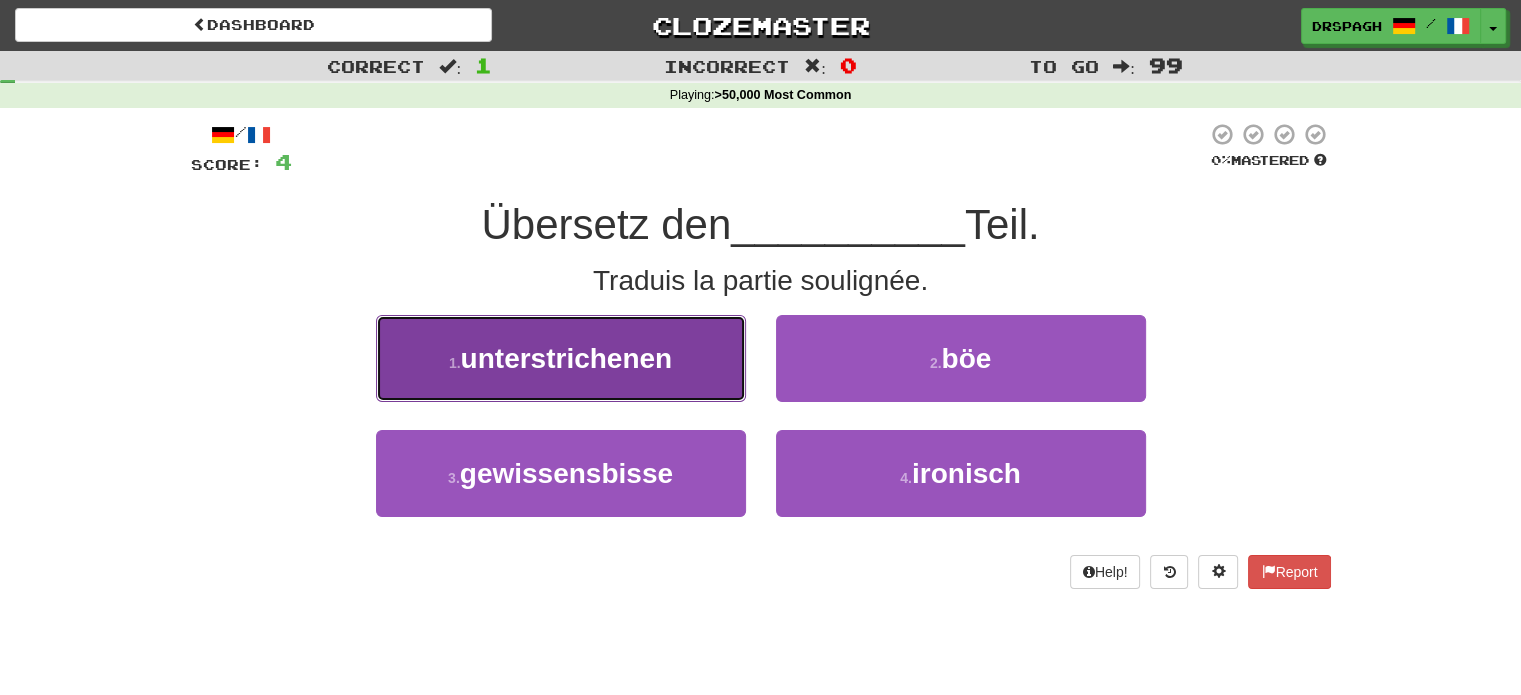 click on "unterstrichenen" at bounding box center (567, 358) 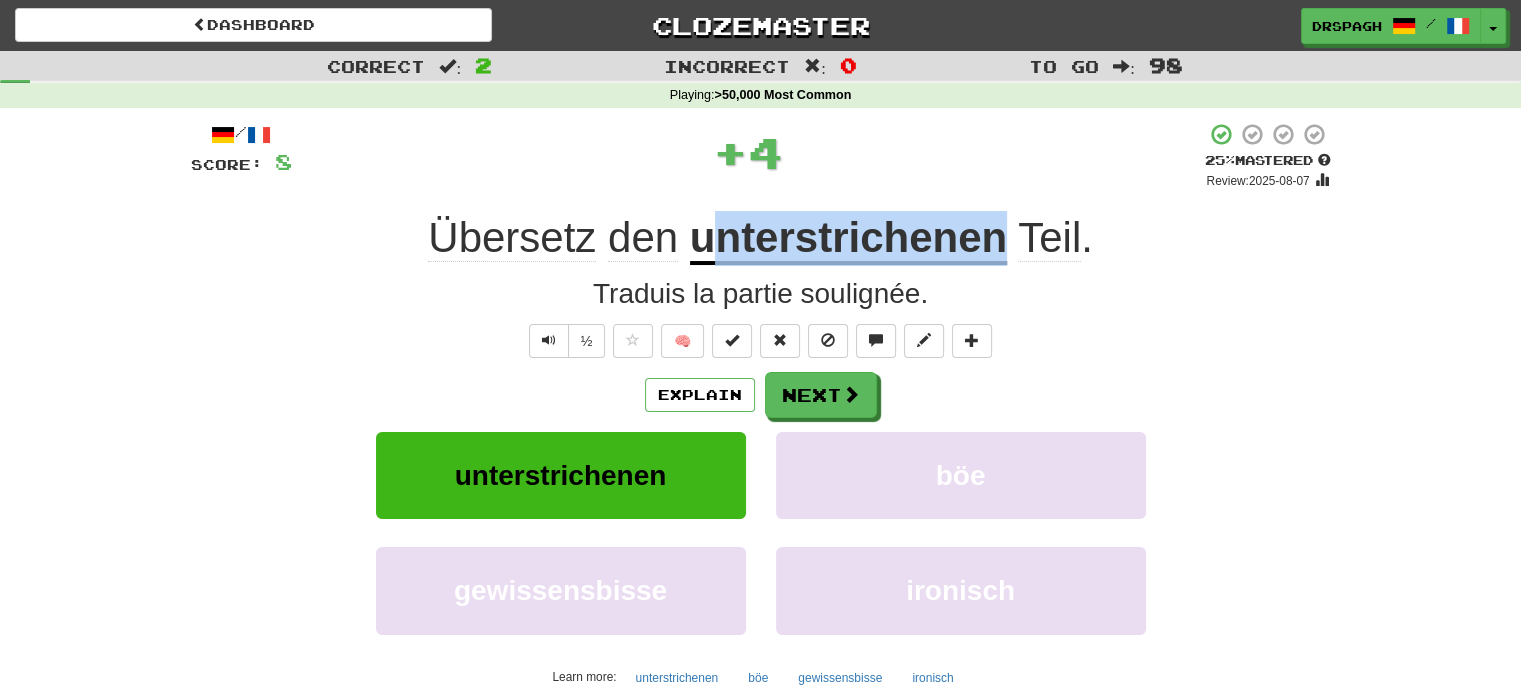drag, startPoint x: 720, startPoint y: 220, endPoint x: 1001, endPoint y: 231, distance: 281.2152 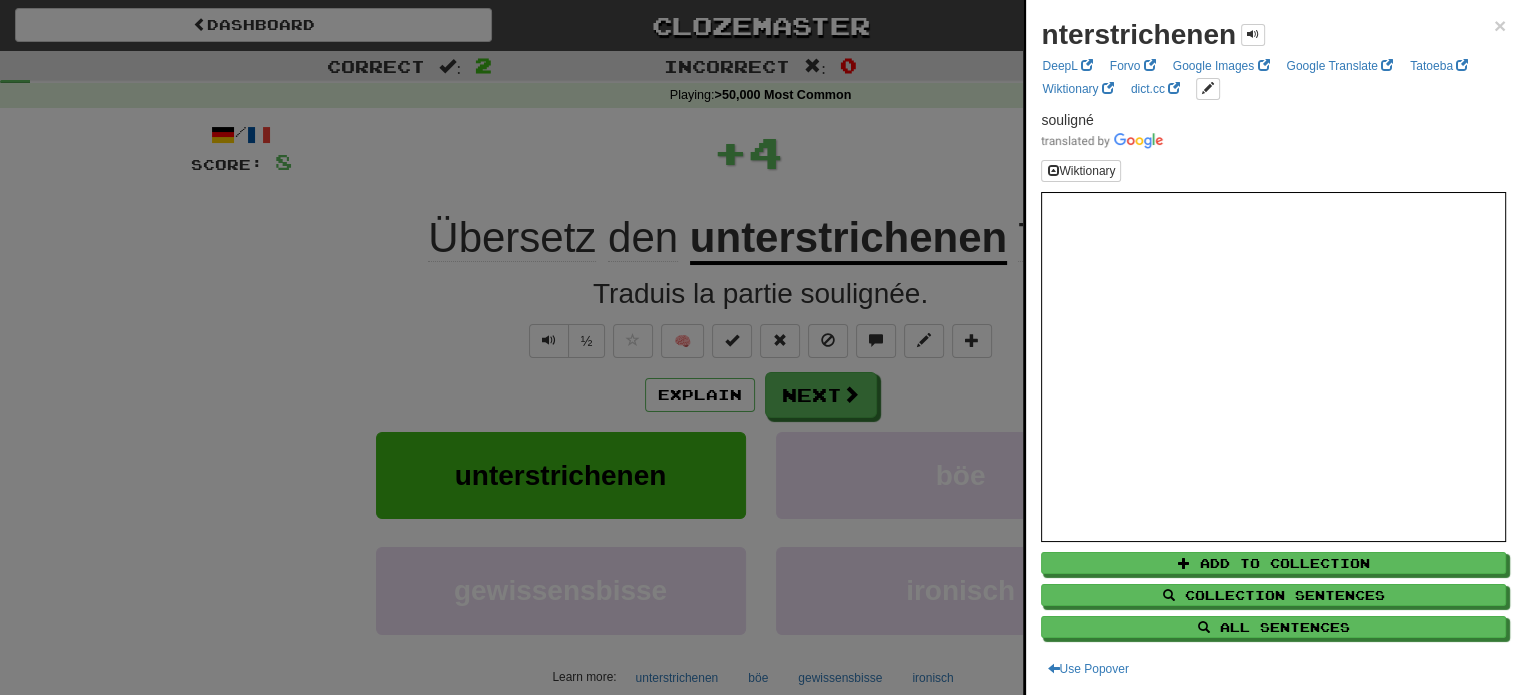 click at bounding box center (760, 347) 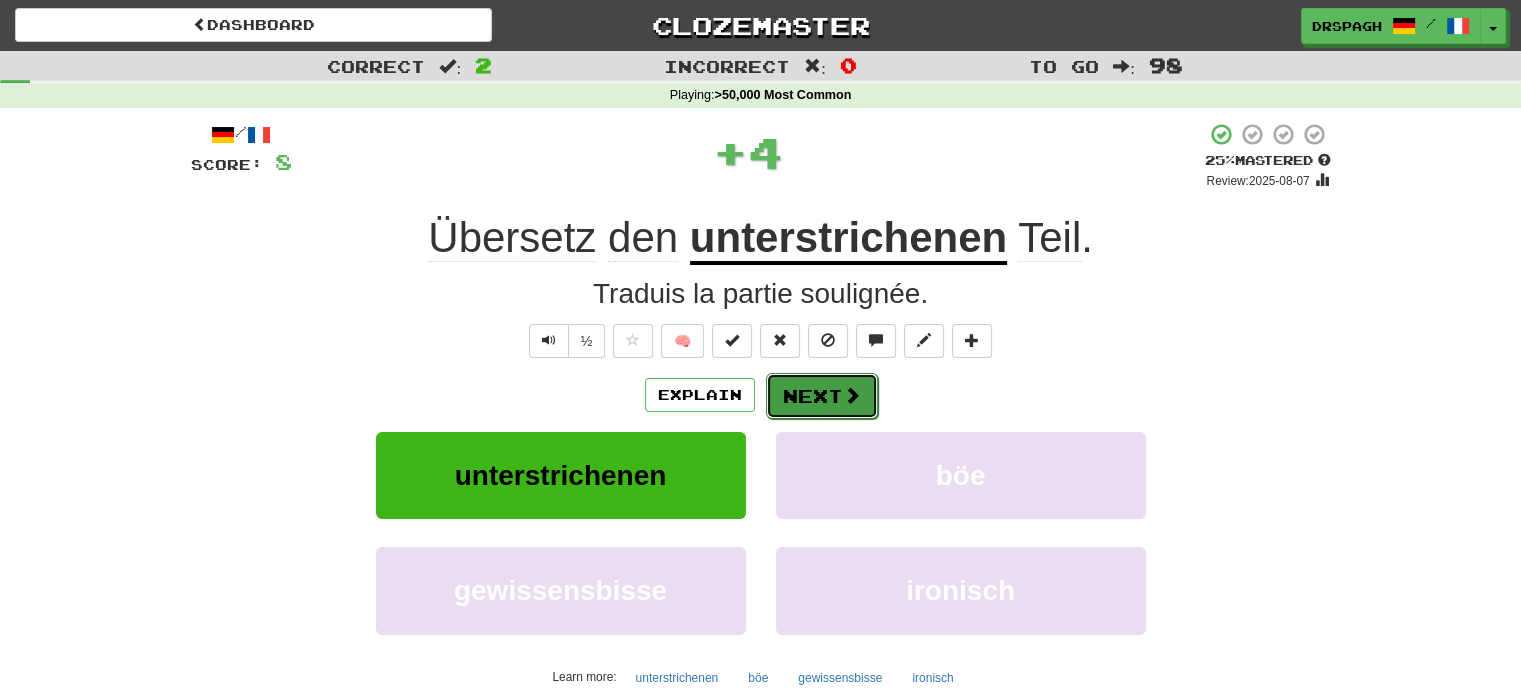 click on "Next" at bounding box center (822, 396) 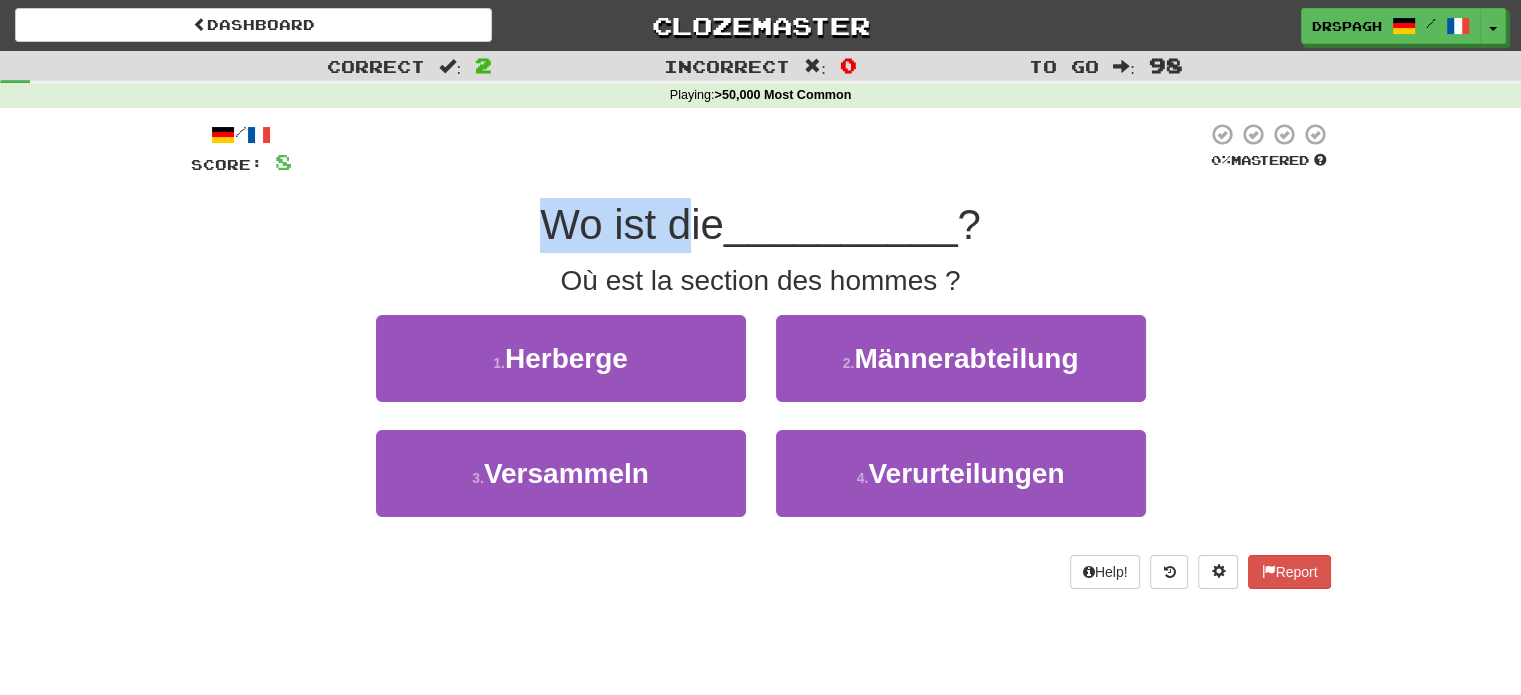 drag, startPoint x: 632, startPoint y: 203, endPoint x: 679, endPoint y: 203, distance: 47 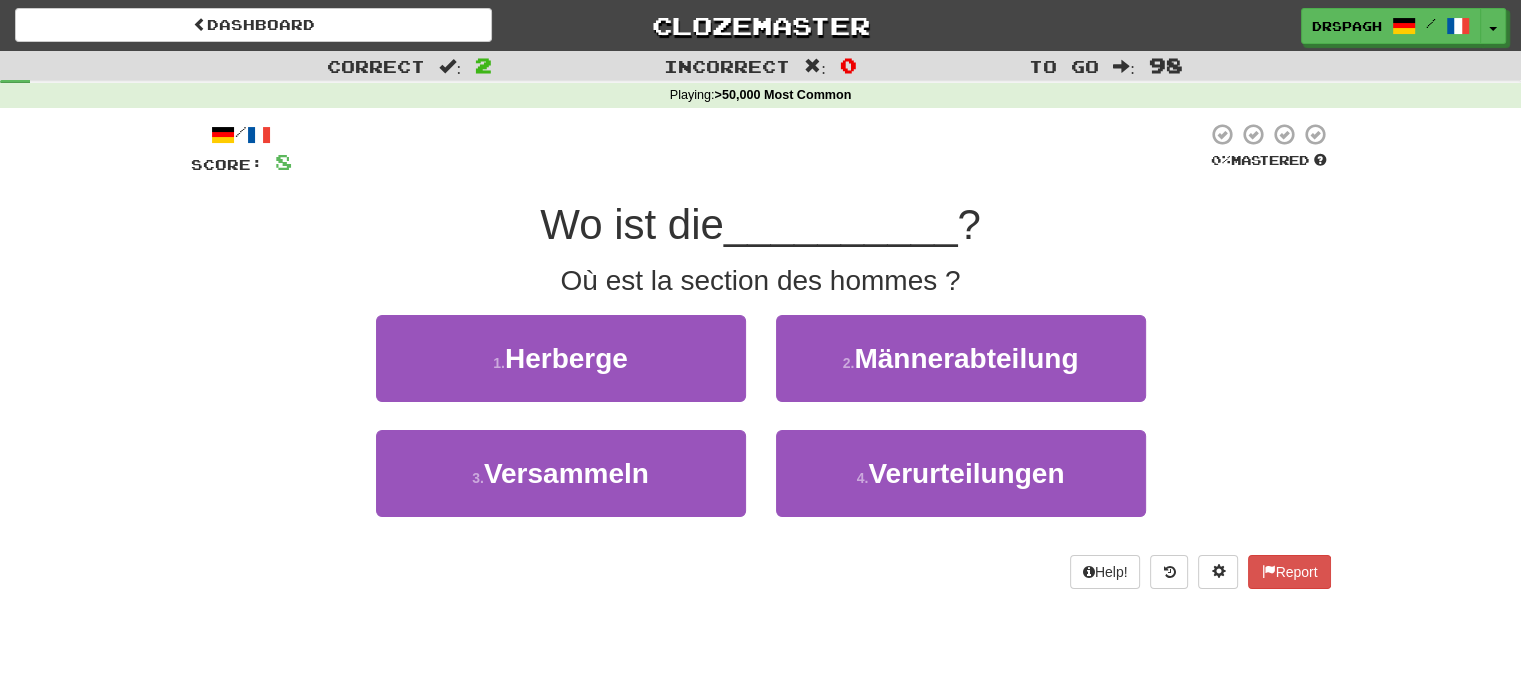 click on "Wo ist die" at bounding box center (632, 224) 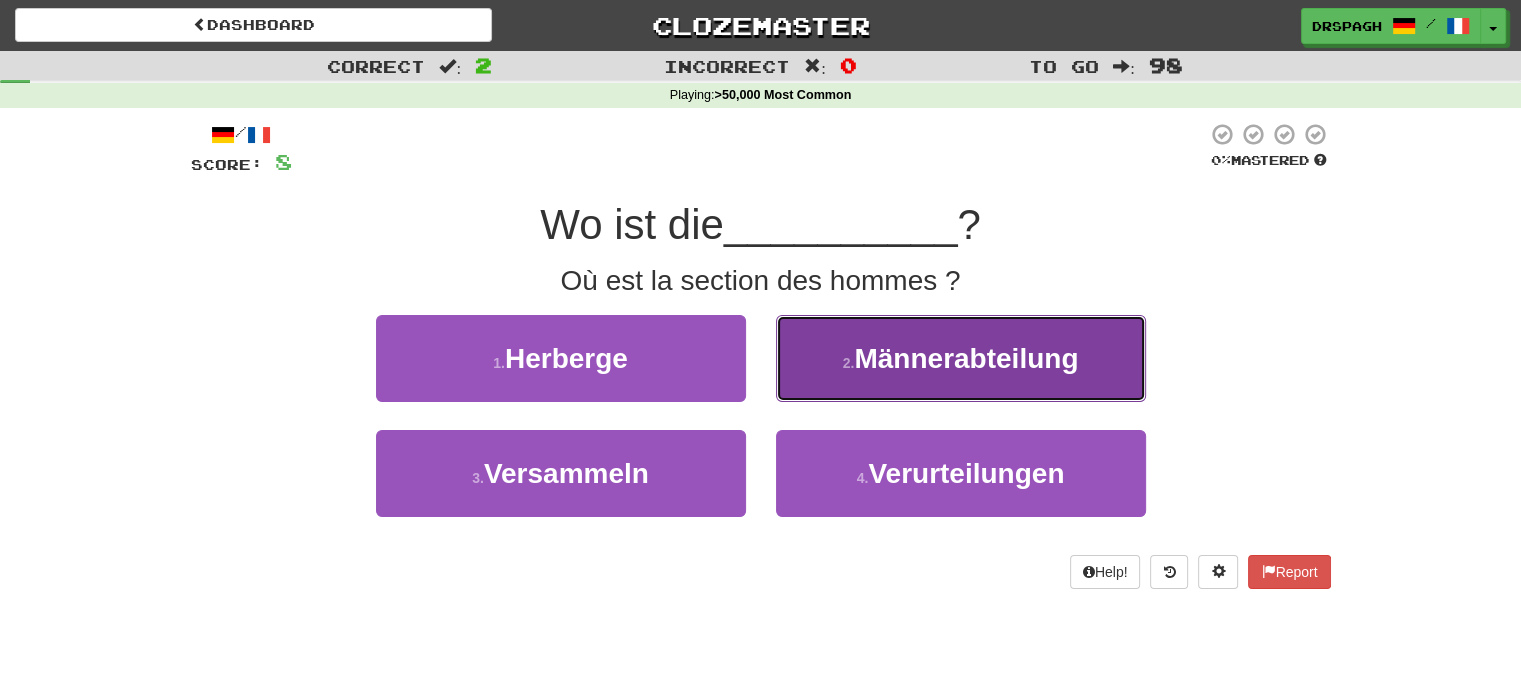 click on "Männerabteilung" at bounding box center [966, 358] 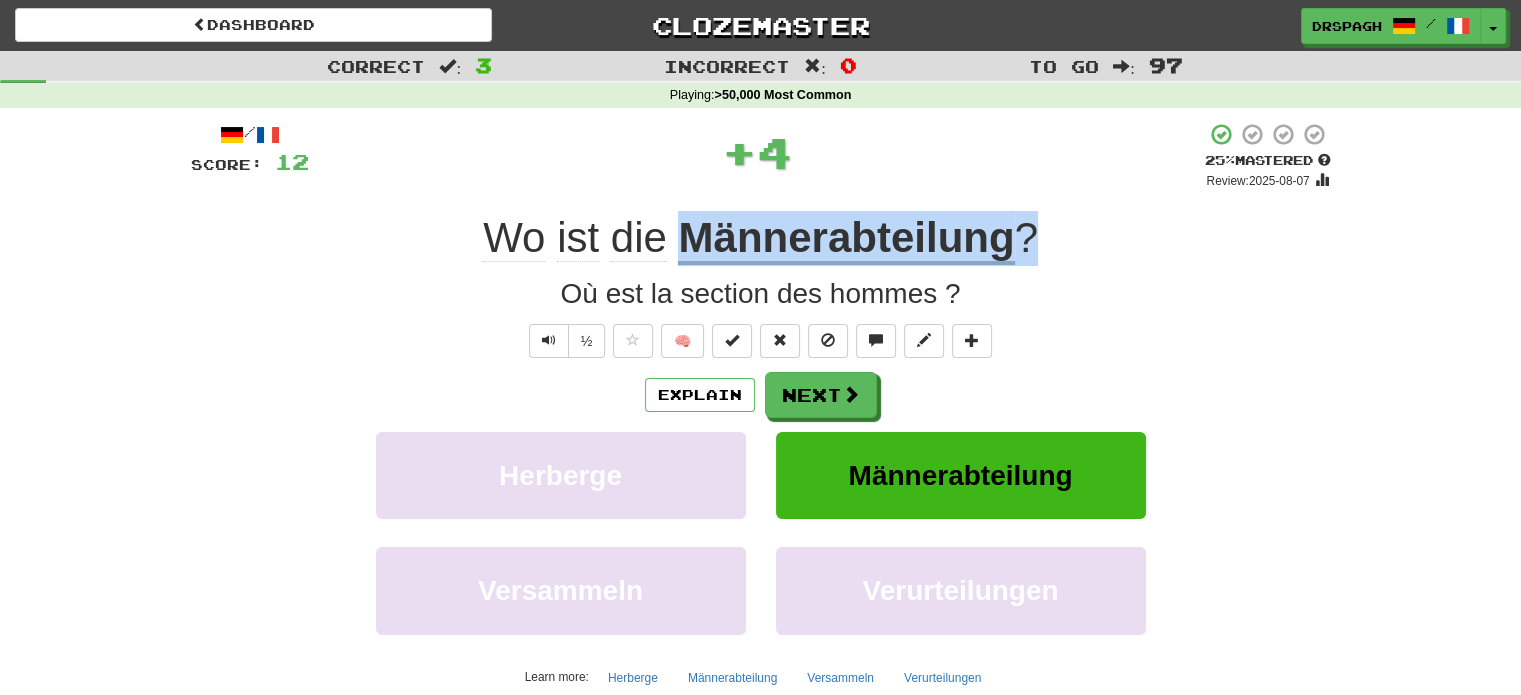 drag, startPoint x: 827, startPoint y: 239, endPoint x: 1068, endPoint y: 251, distance: 241.29857 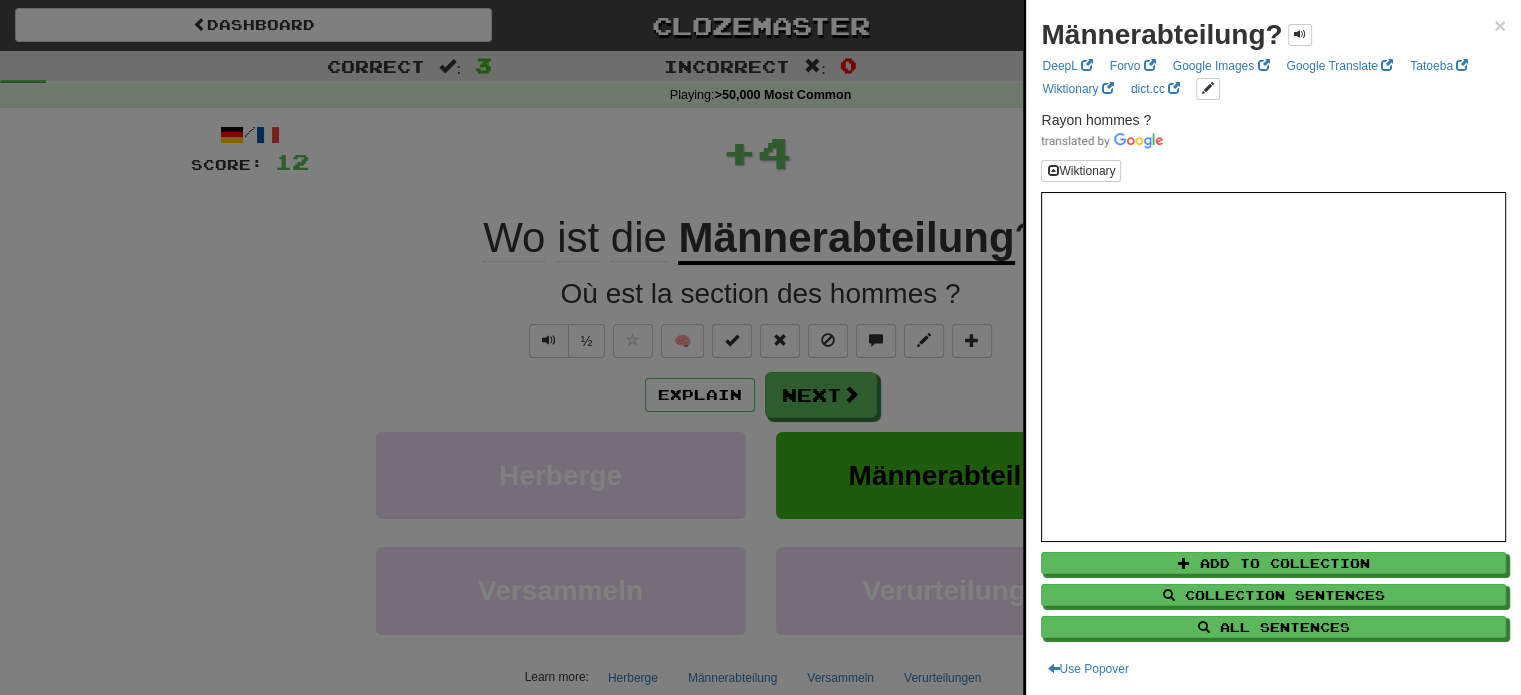 click at bounding box center (760, 347) 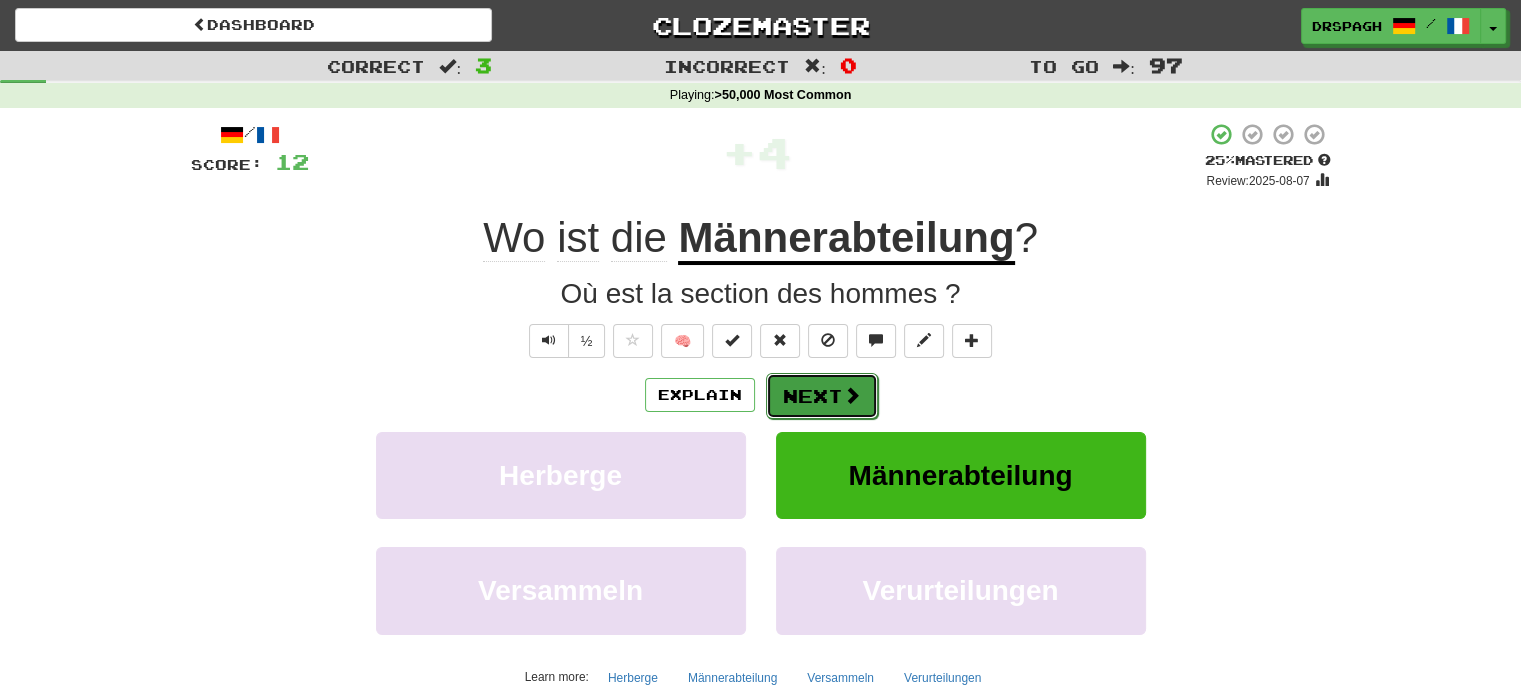 click at bounding box center (852, 395) 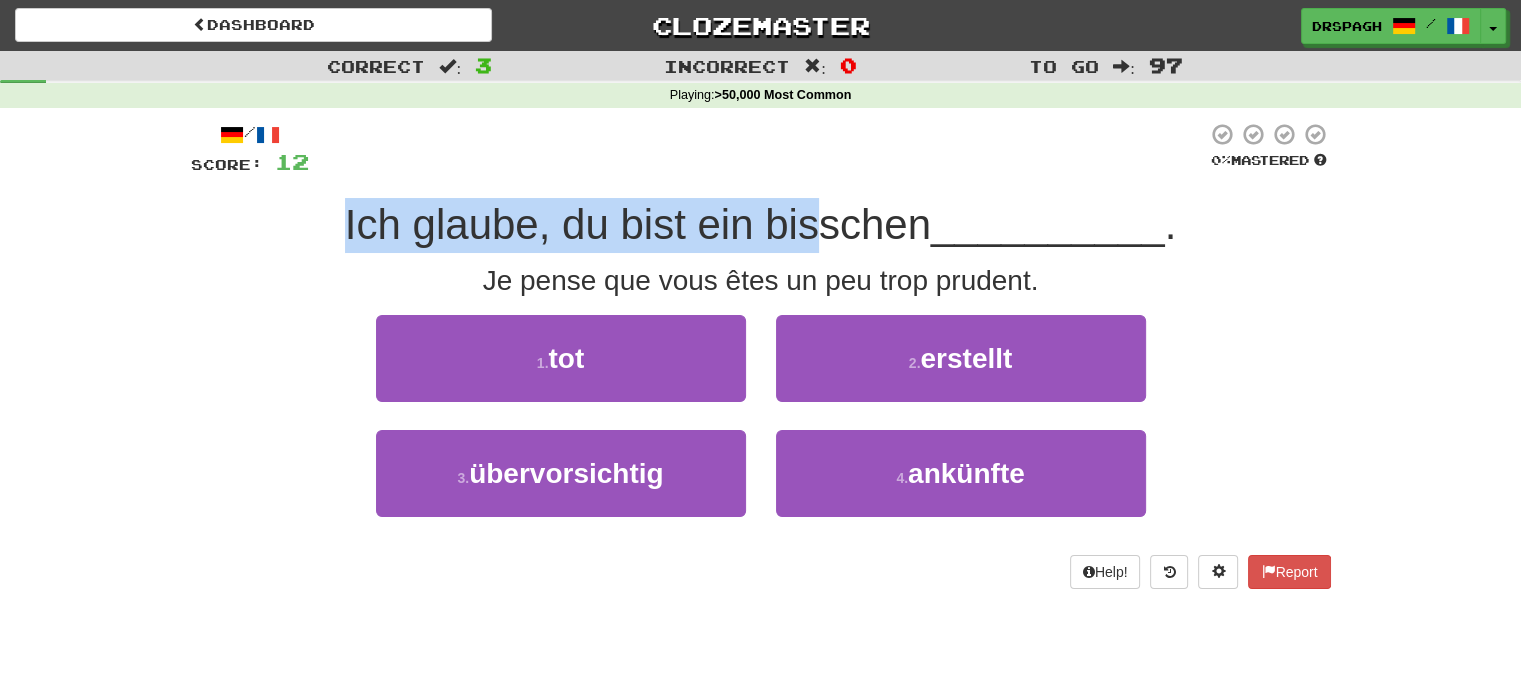 drag, startPoint x: 292, startPoint y: 213, endPoint x: 807, endPoint y: 243, distance: 515.87305 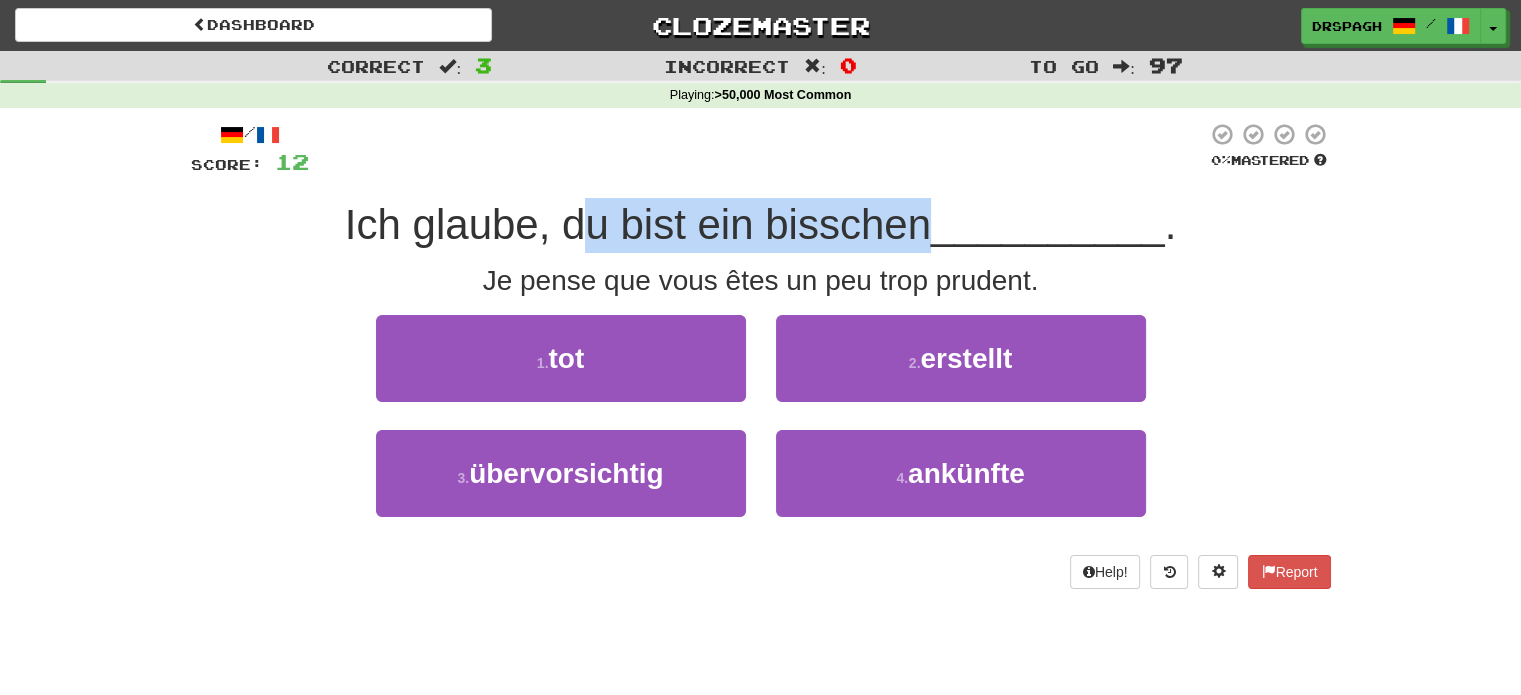 drag, startPoint x: 571, startPoint y: 232, endPoint x: 916, endPoint y: 231, distance: 345.00143 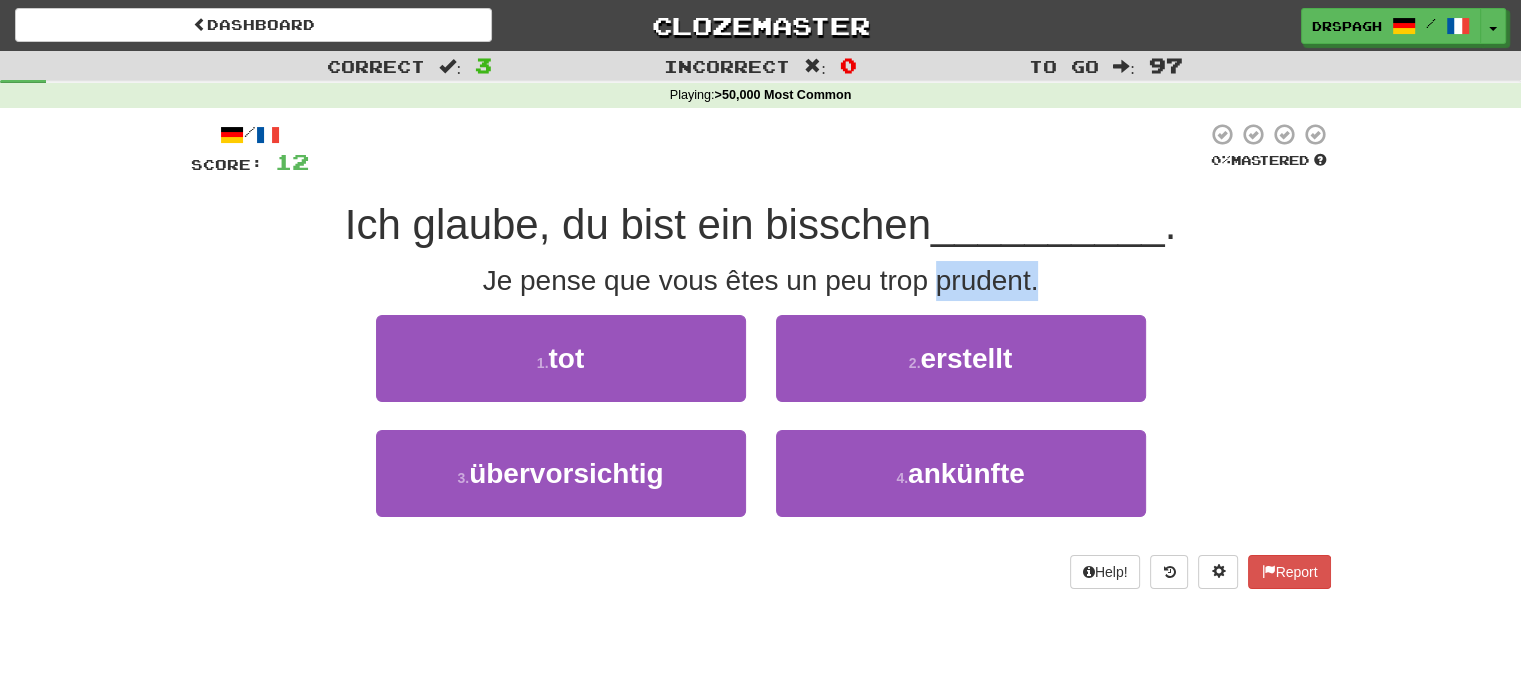 drag, startPoint x: 1038, startPoint y: 282, endPoint x: 787, endPoint y: 307, distance: 252.24194 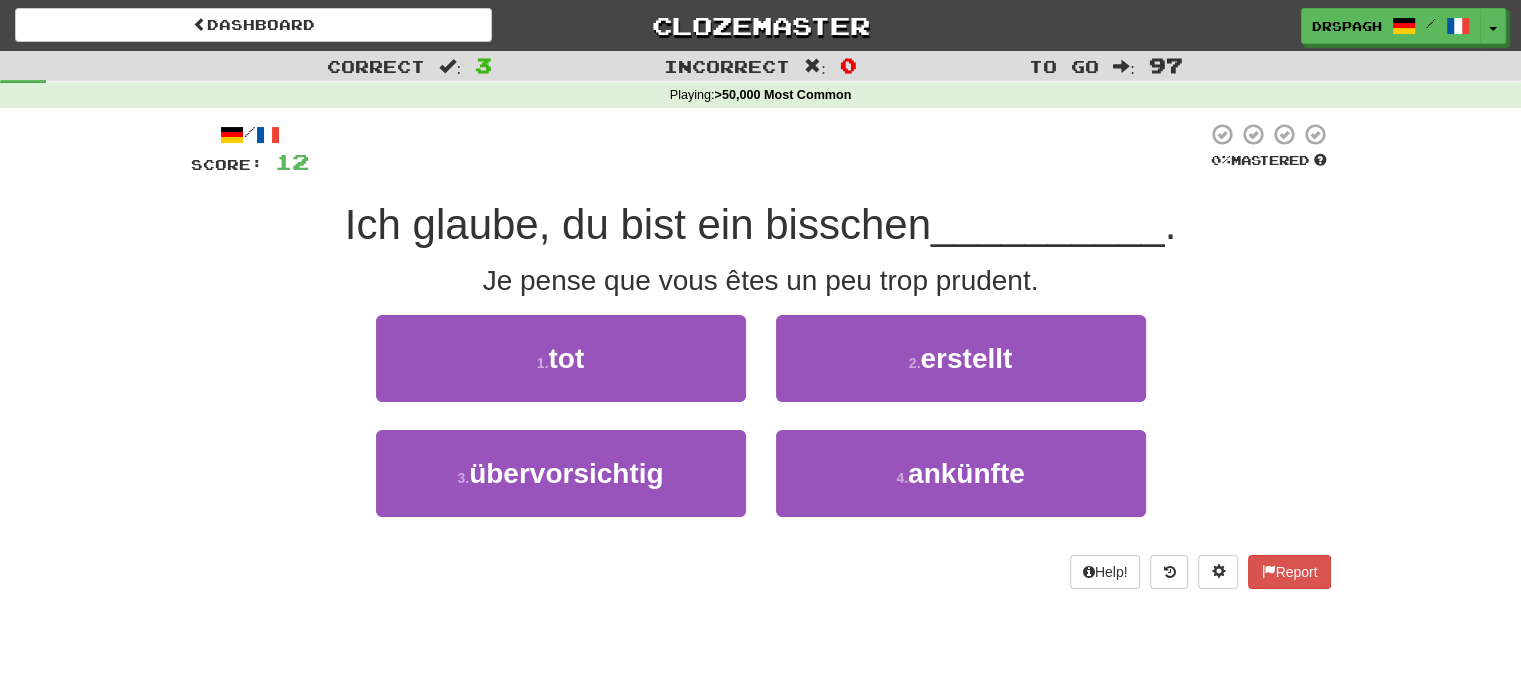click on "/  Score:   12 0 %  Mastered Ich glaube, du bist ein bisschen  __________ . Je pense que vous êtes un peu trop prudent. 1 .  tot 2 .  erstellt 3 .  übervorsichtig 4 .  ankünfte  Help!  Report" at bounding box center (761, 355) 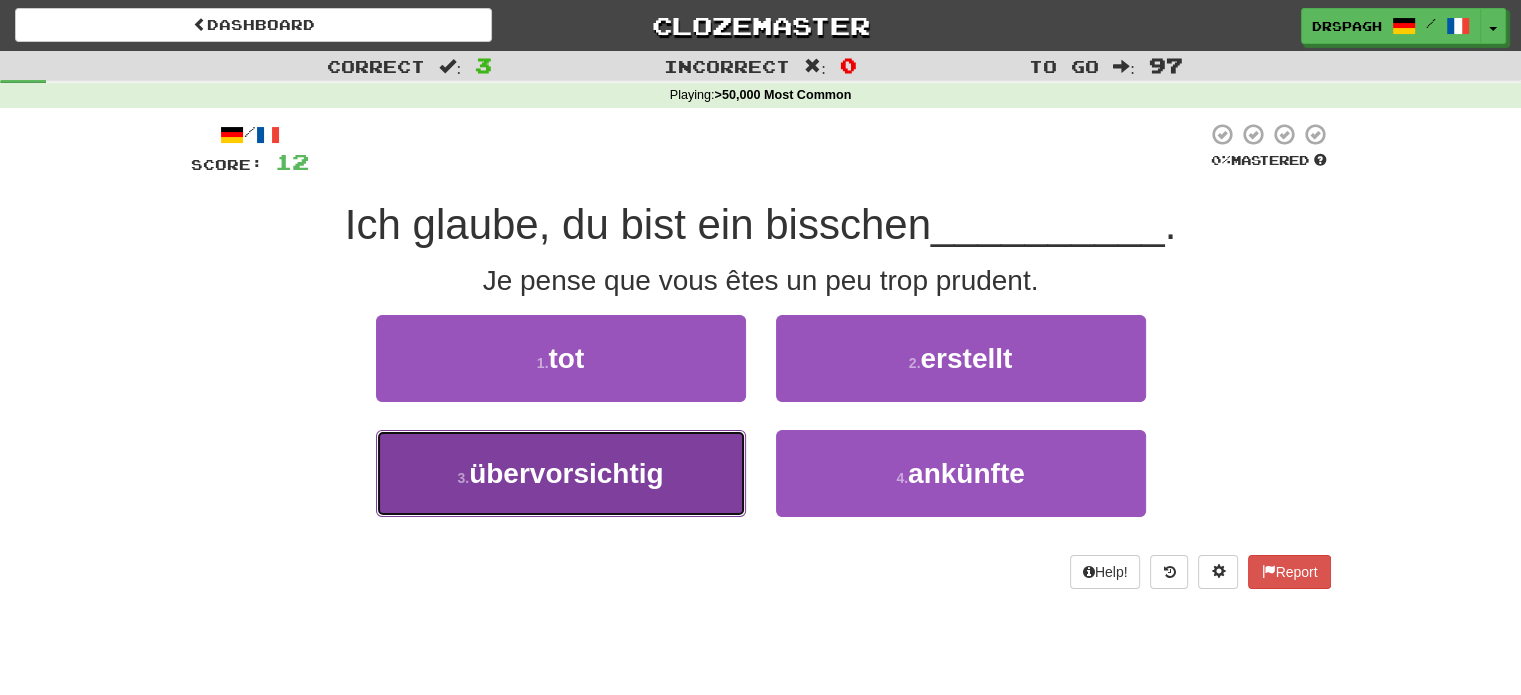 click on "übervorsichtig" at bounding box center (566, 473) 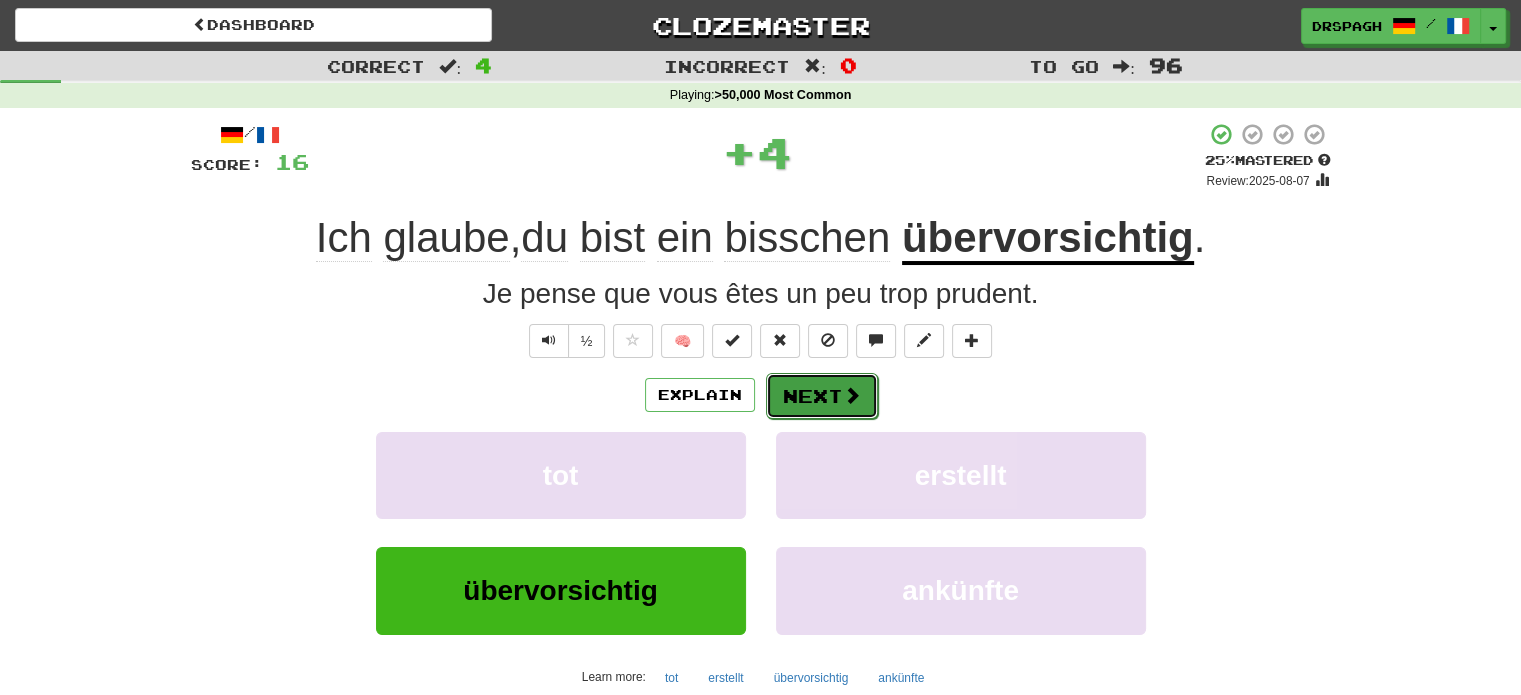 click on "Next" at bounding box center (822, 396) 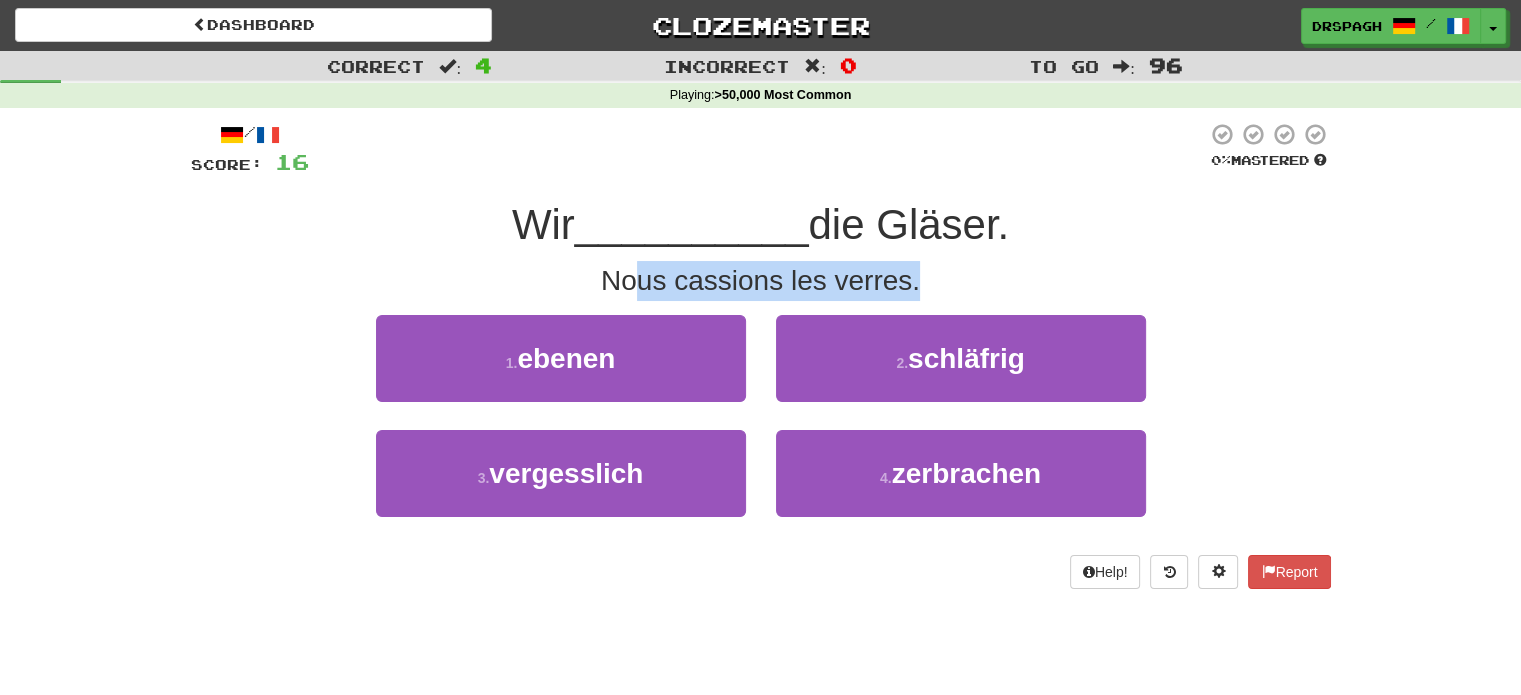 drag, startPoint x: 782, startPoint y: 289, endPoint x: 997, endPoint y: 287, distance: 215.00931 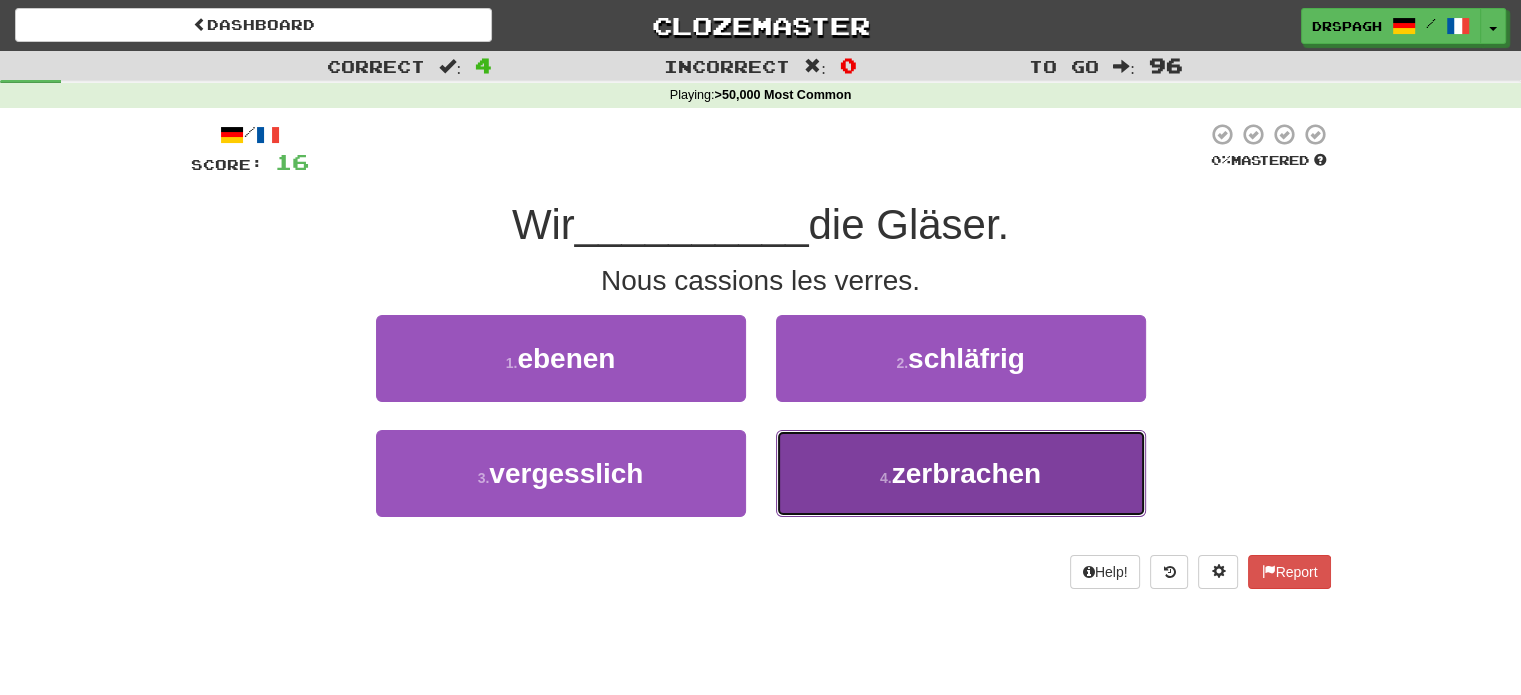 click on "zerbrachen" at bounding box center [966, 473] 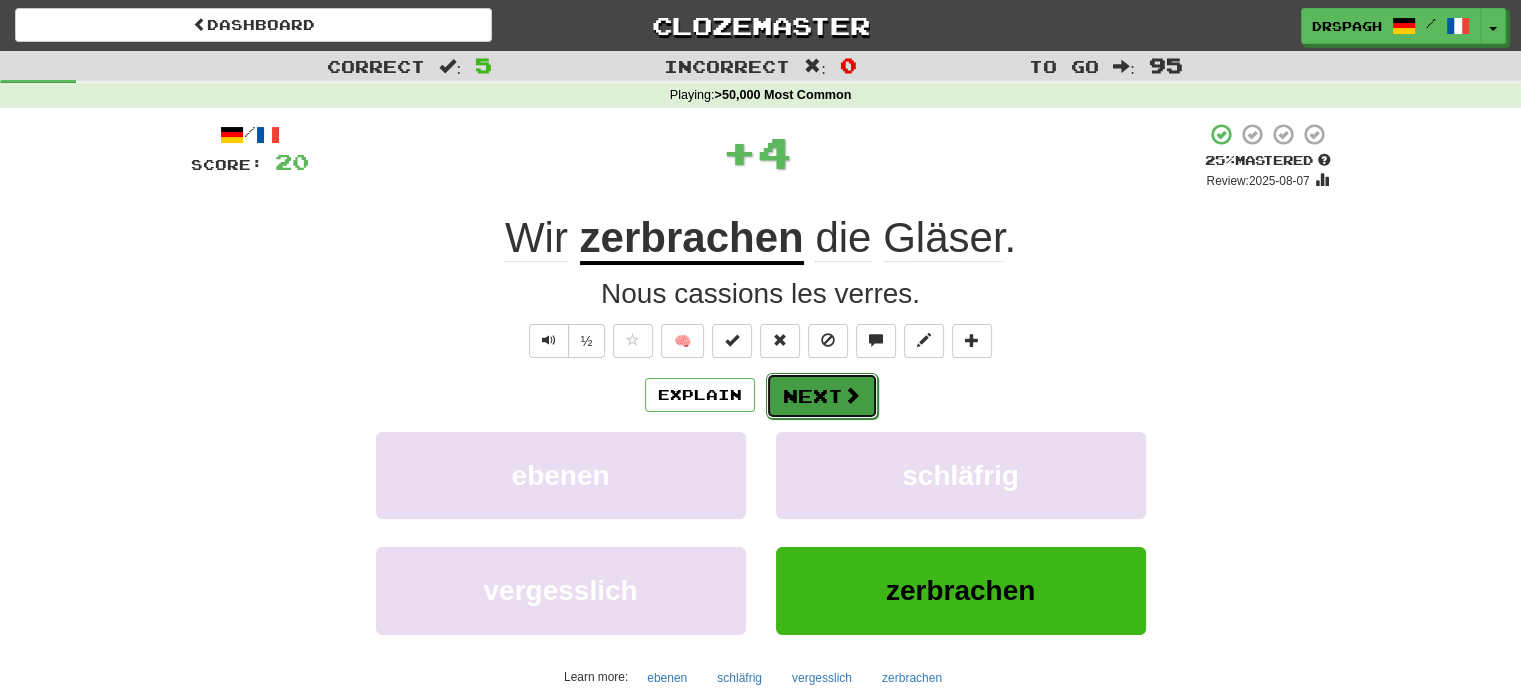 click on "Next" at bounding box center [822, 396] 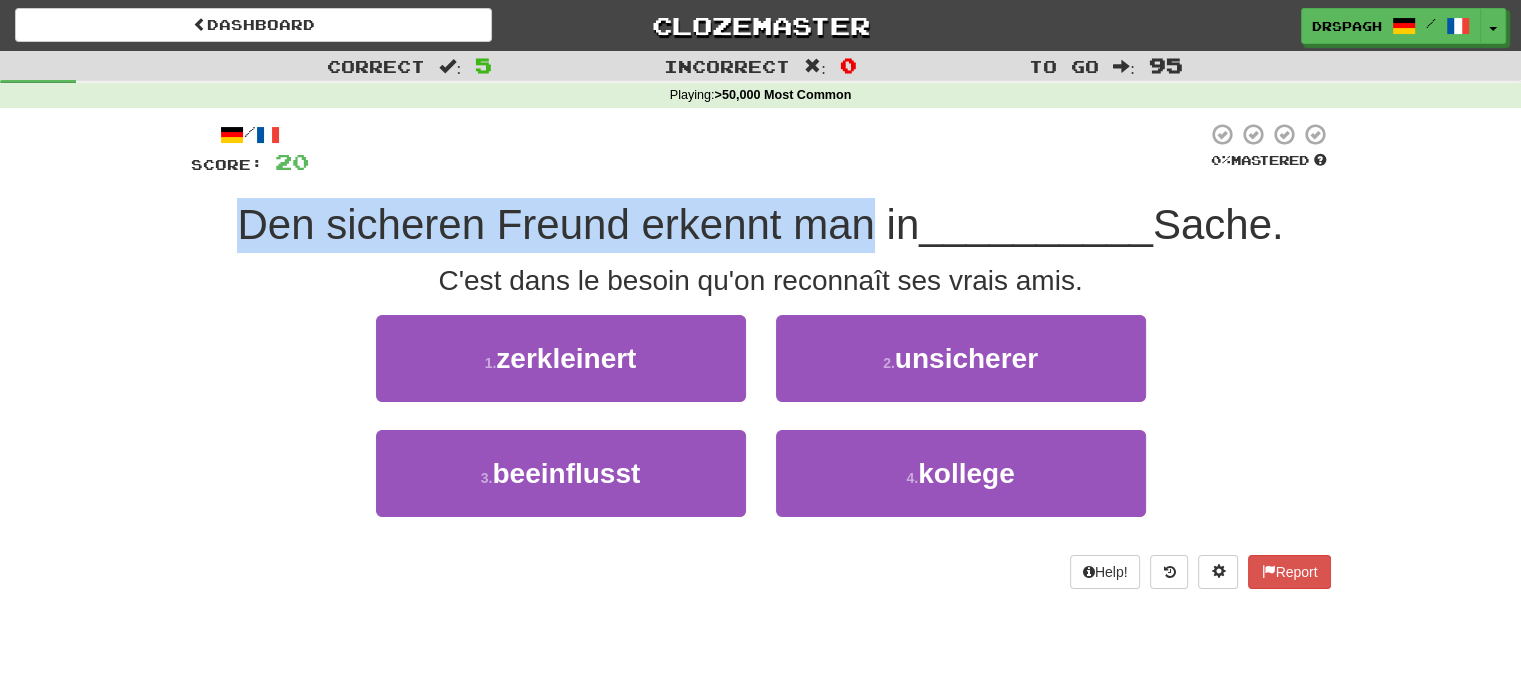 drag, startPoint x: 256, startPoint y: 199, endPoint x: 867, endPoint y: 229, distance: 611.7361 